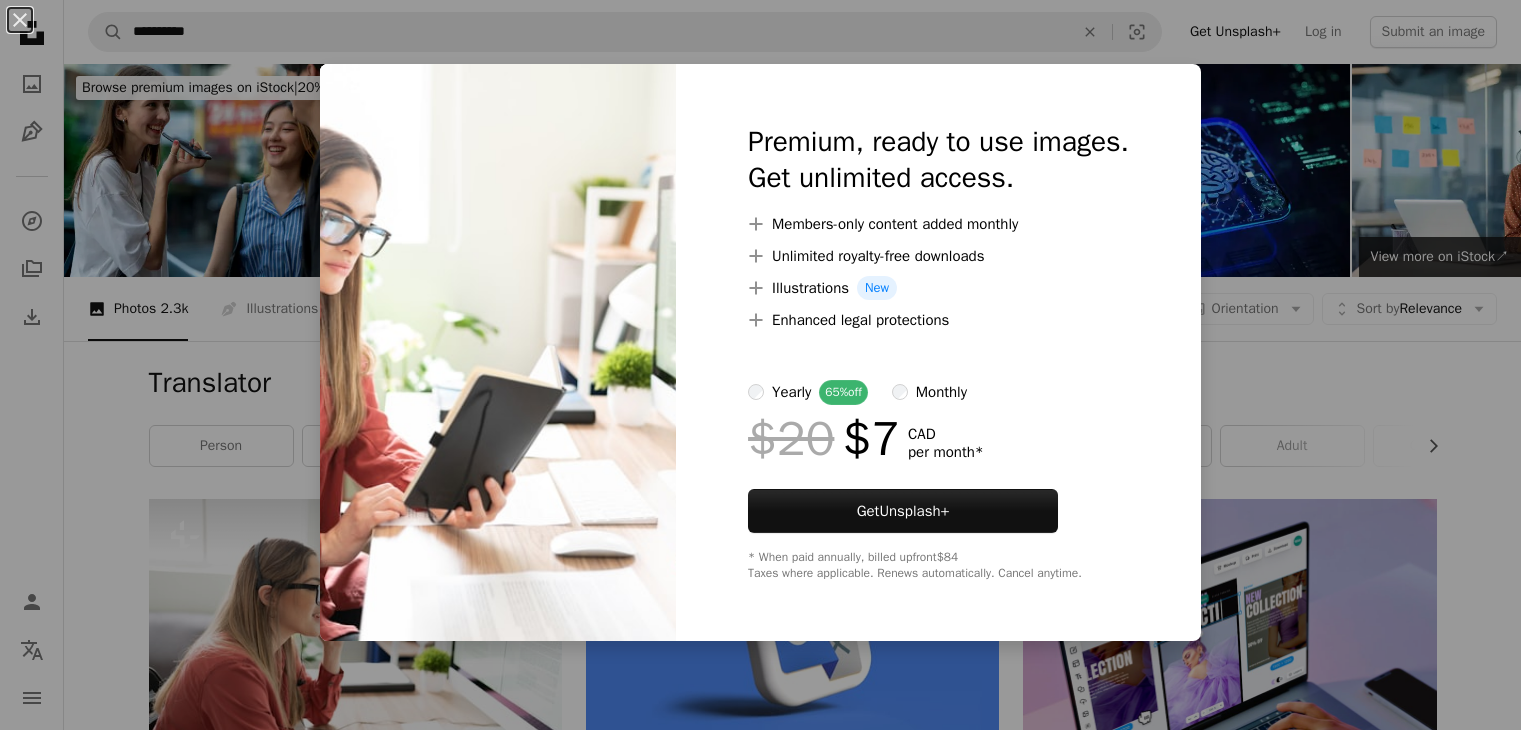 scroll, scrollTop: 2100, scrollLeft: 0, axis: vertical 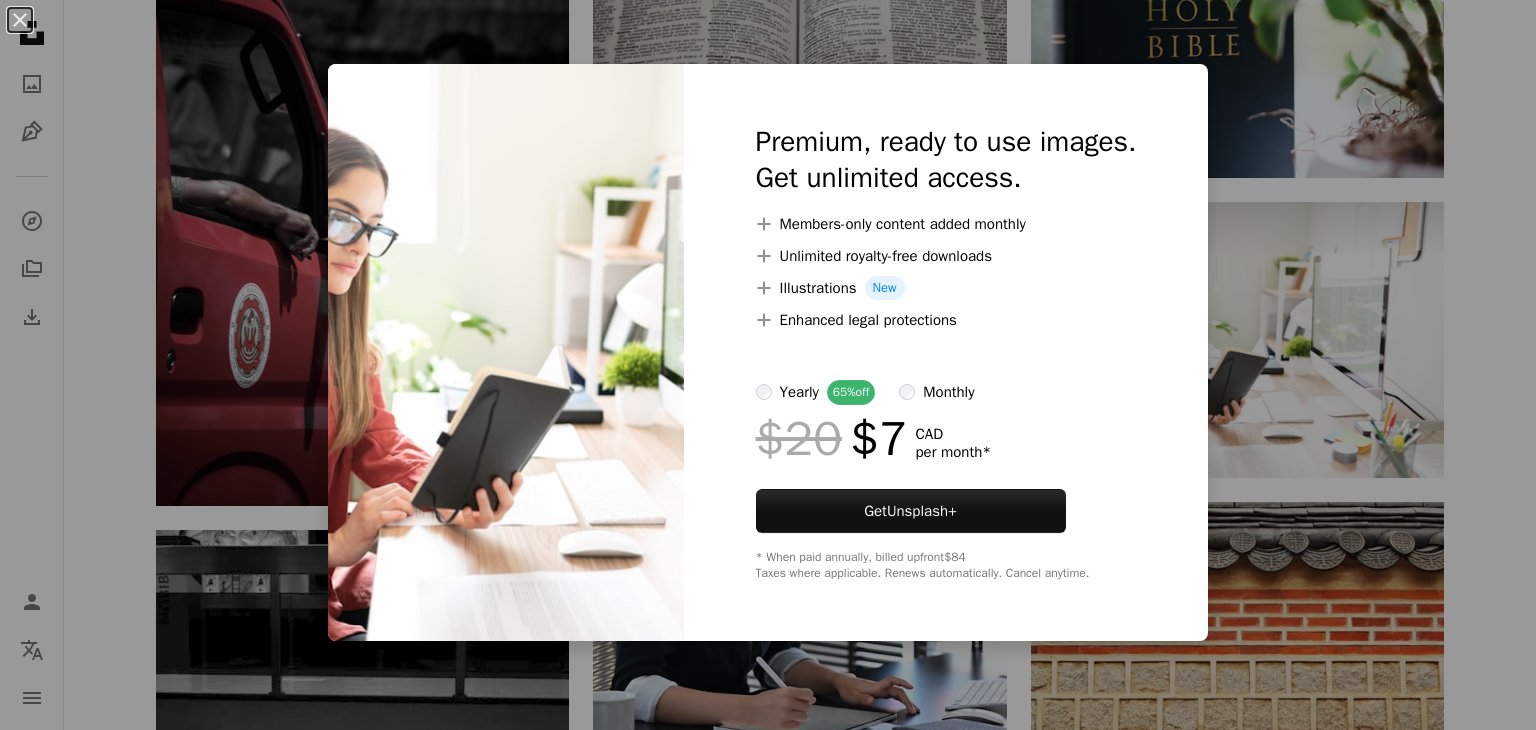 click on "An X shape Premium, ready to use images. Get unlimited access. A plus sign Members-only content added monthly A plus sign Unlimited royalty-free downloads A plus sign Illustrations  New A plus sign Enhanced legal protections yearly 65%  off monthly $20   $7 CAD per month * Get  Unsplash+ * When paid annually, billed upfront  $84 Taxes where applicable. Renews automatically. Cancel anytime." at bounding box center (768, 365) 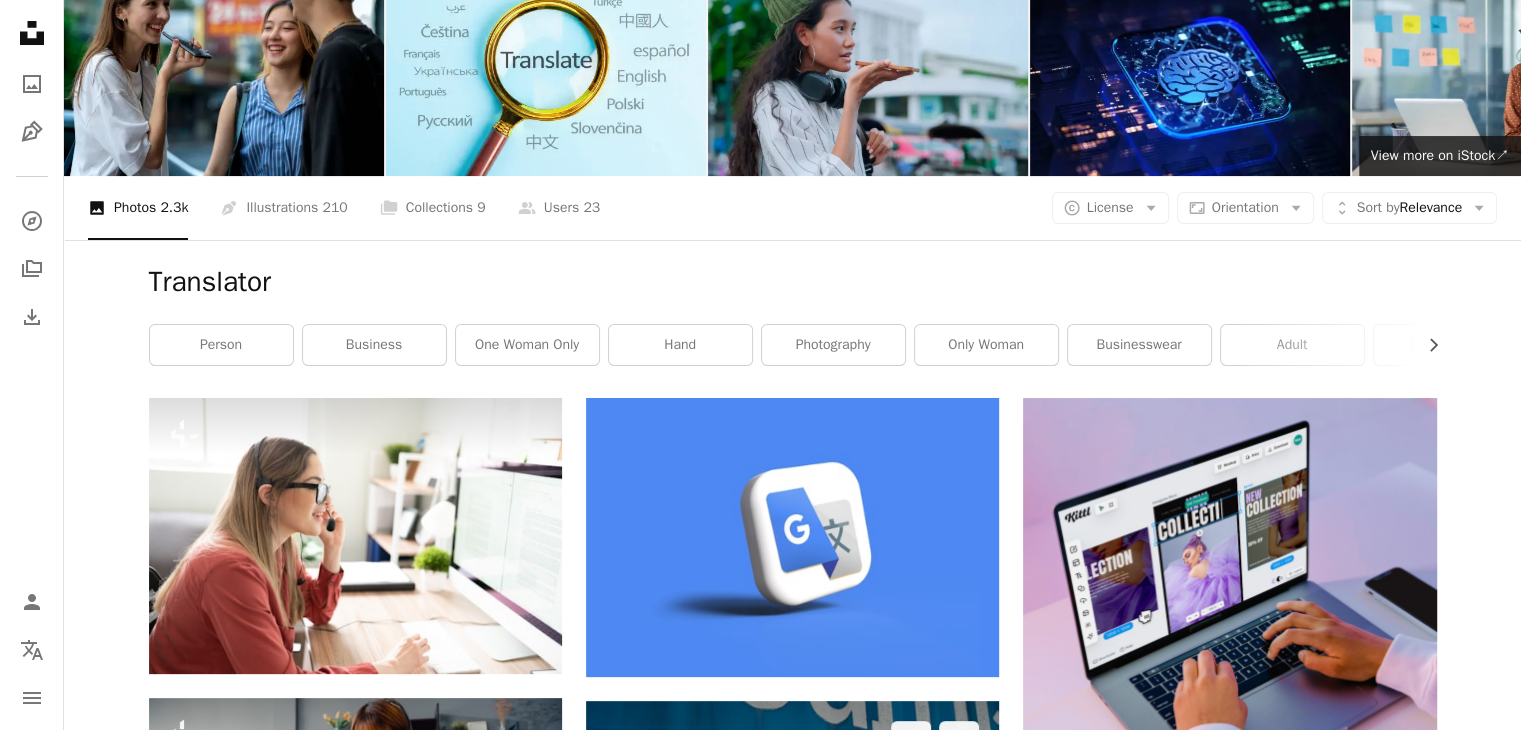 scroll, scrollTop: 0, scrollLeft: 0, axis: both 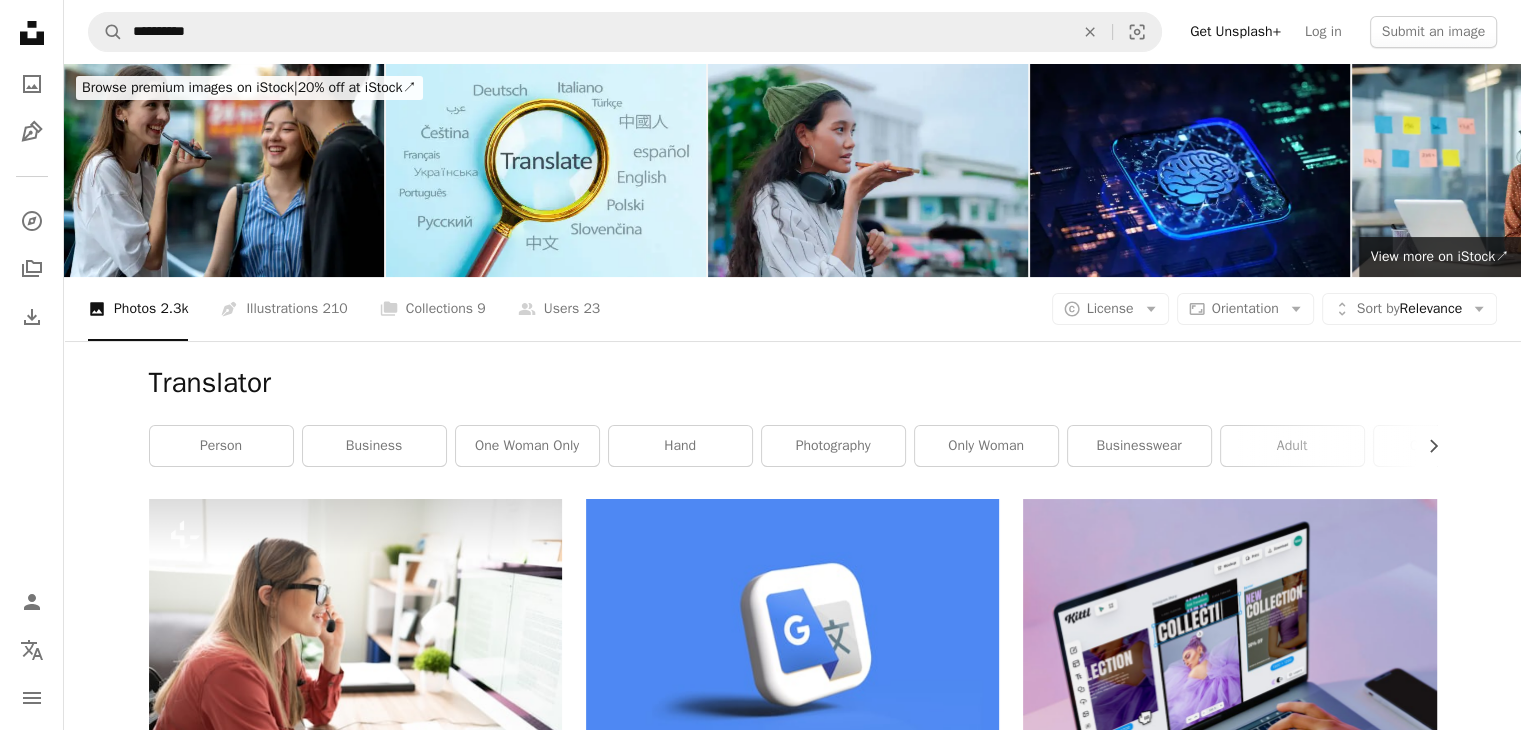 click on "Unsplash logo Unsplash Home" 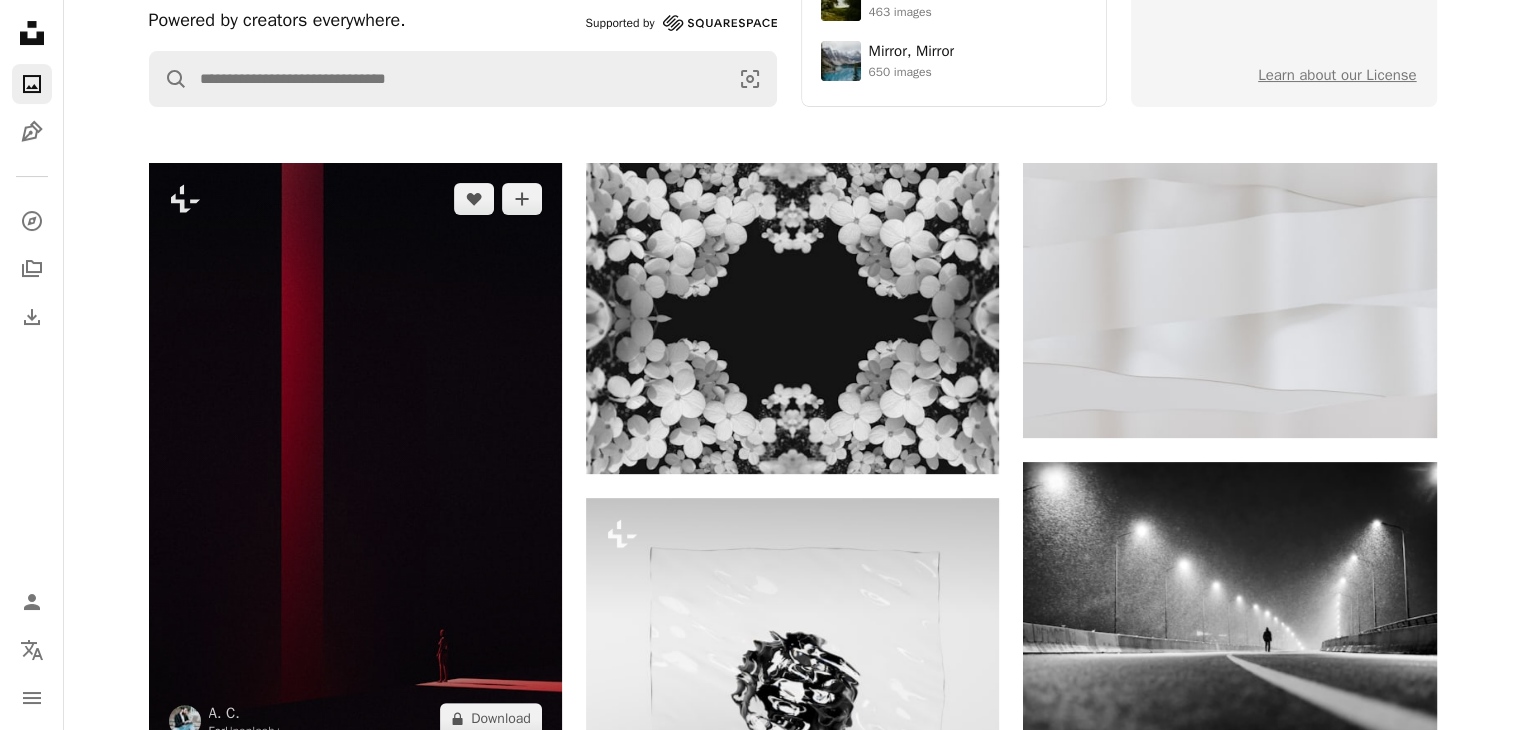 scroll, scrollTop: 100, scrollLeft: 0, axis: vertical 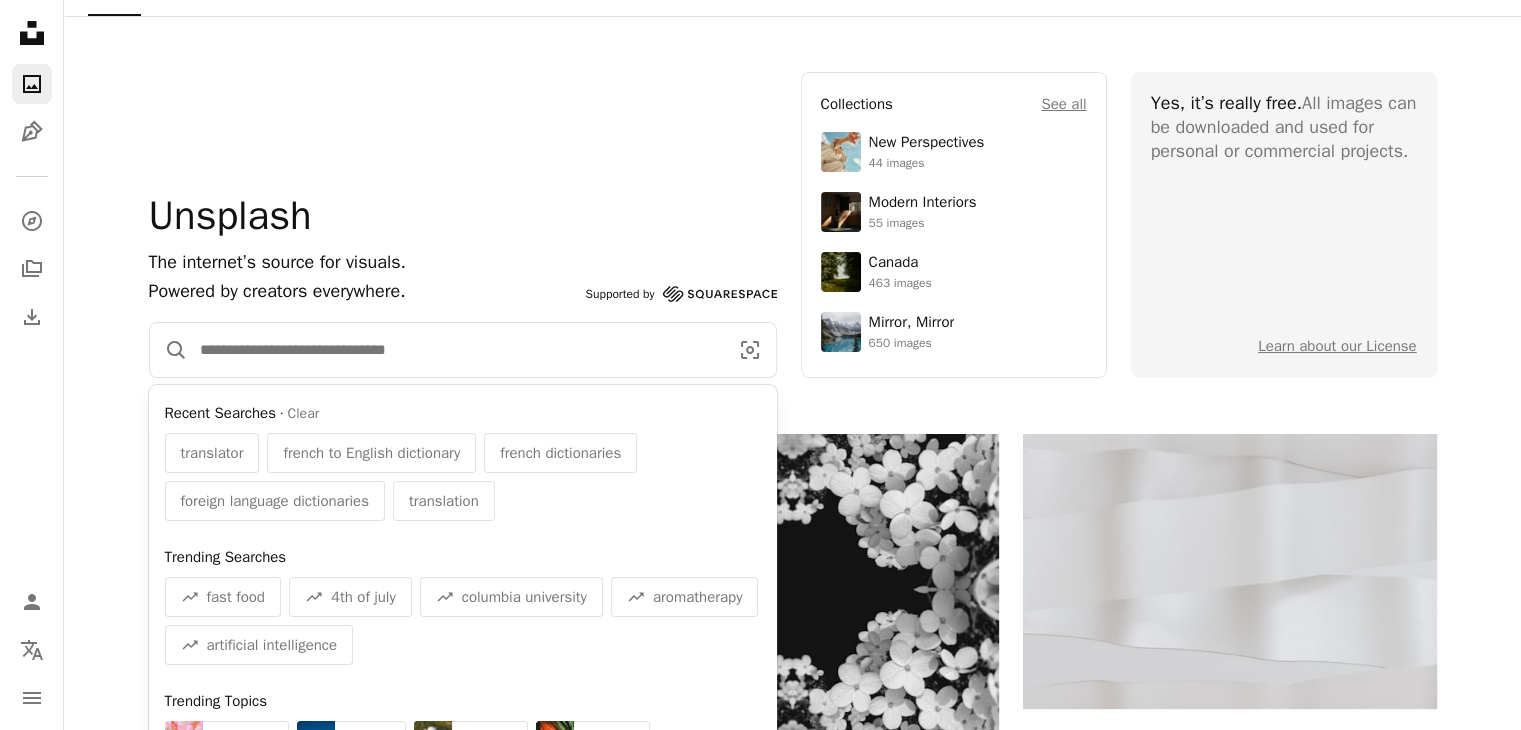 click at bounding box center (456, 350) 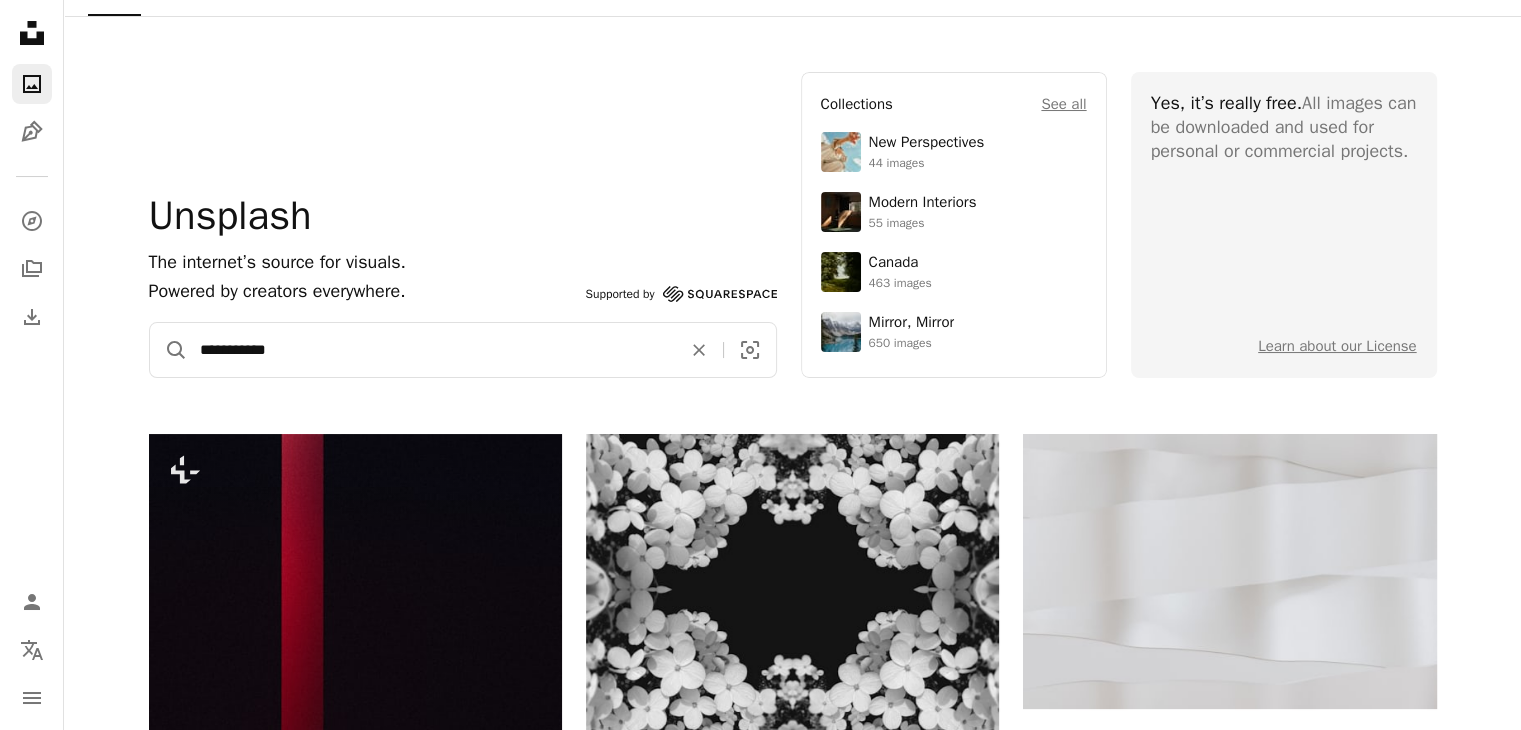 type on "**********" 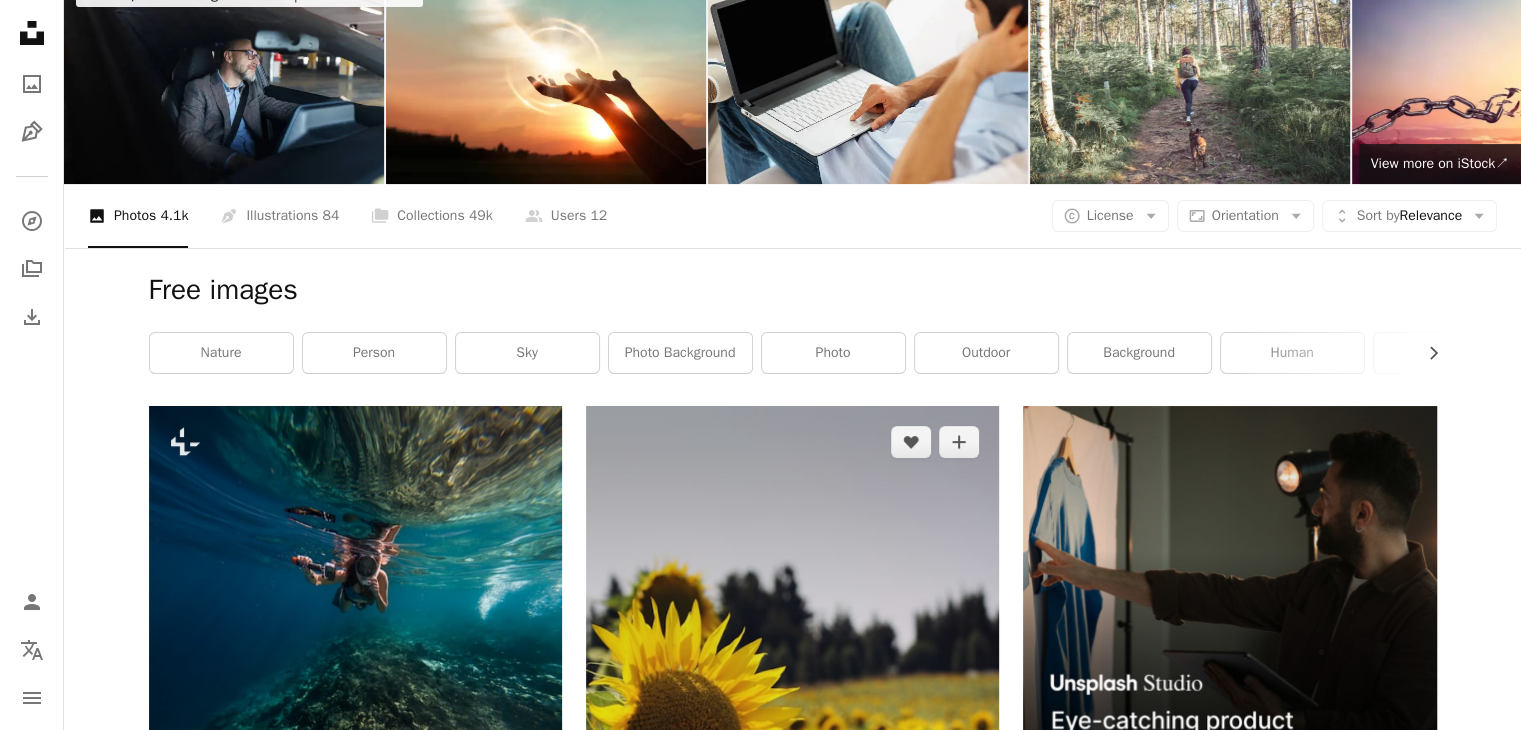 scroll, scrollTop: 200, scrollLeft: 0, axis: vertical 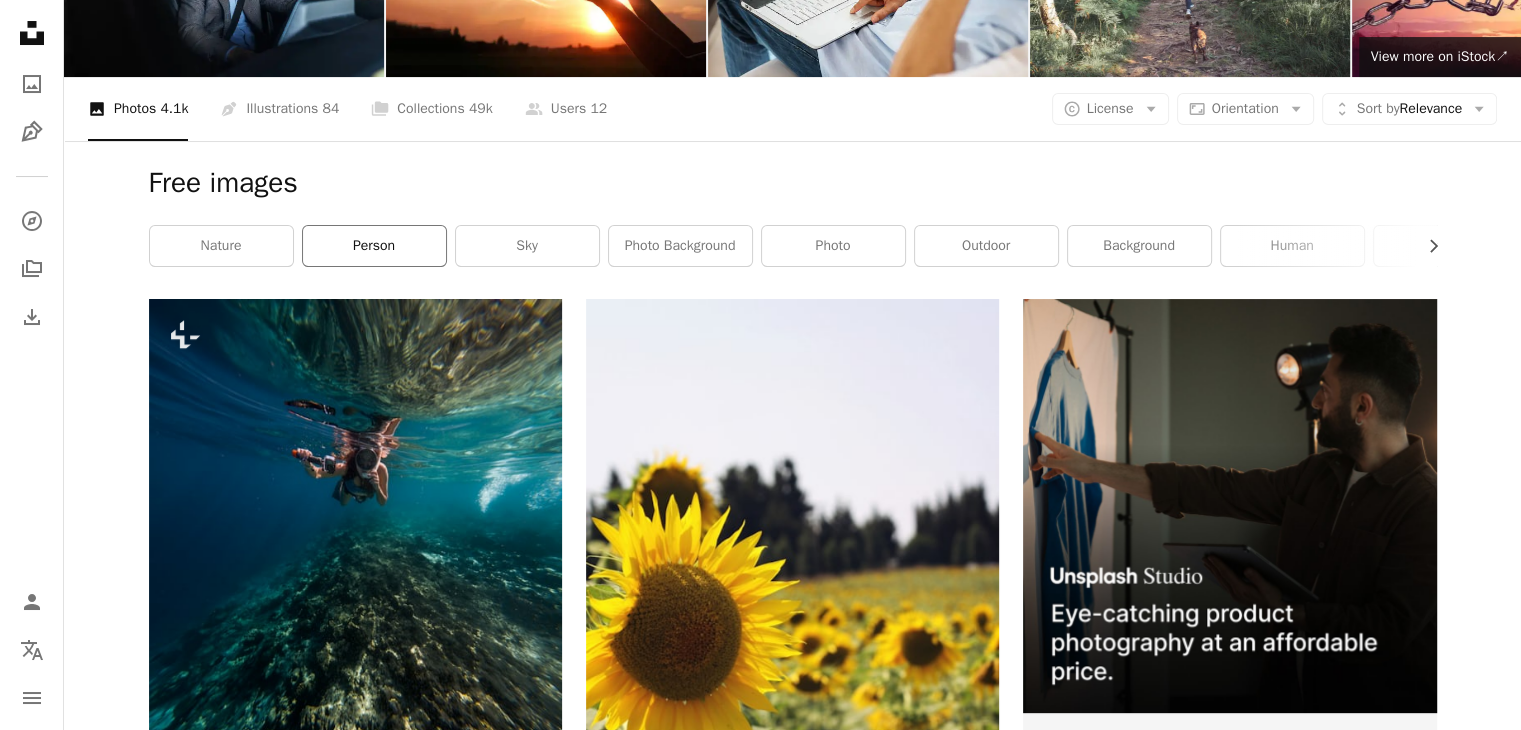 click on "person" at bounding box center (374, 246) 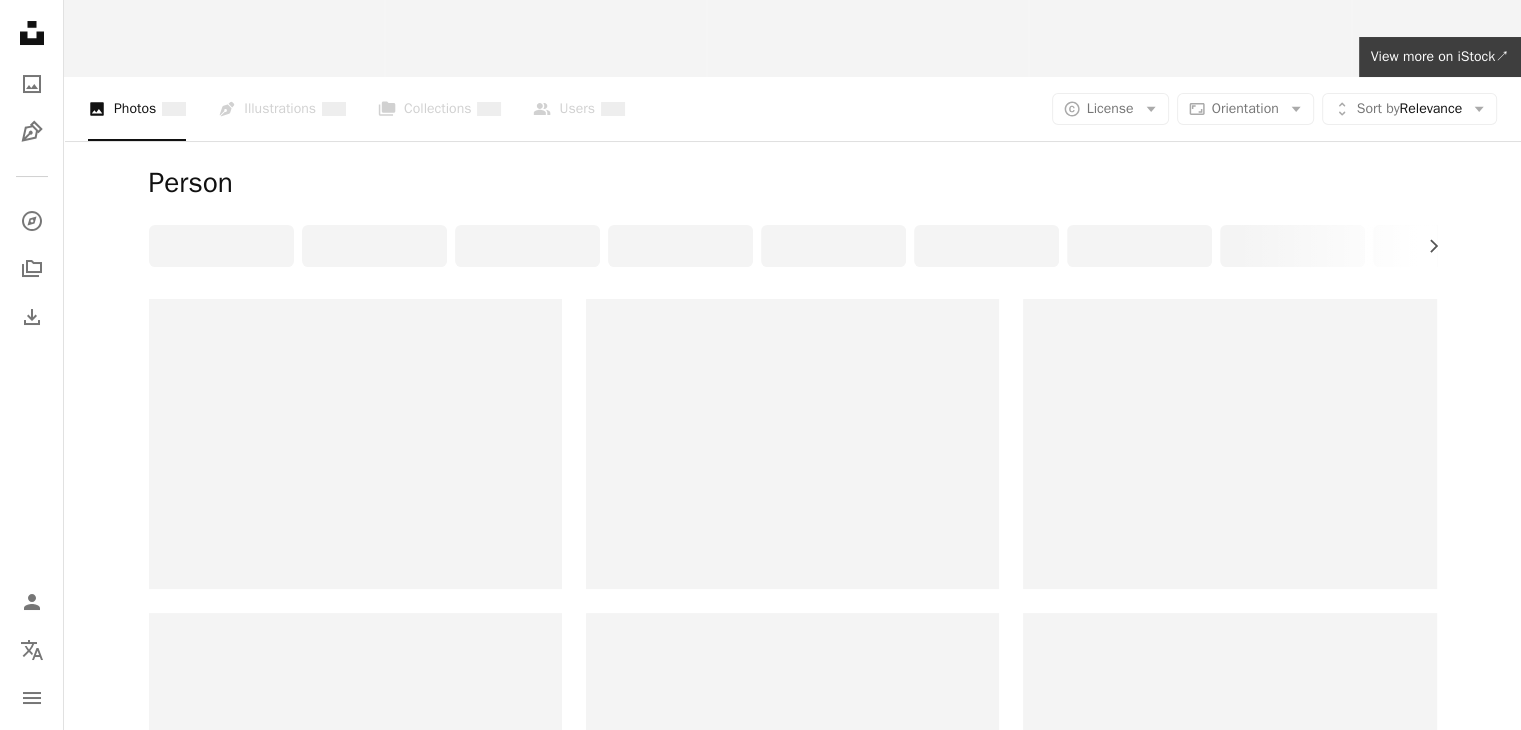 scroll, scrollTop: 0, scrollLeft: 0, axis: both 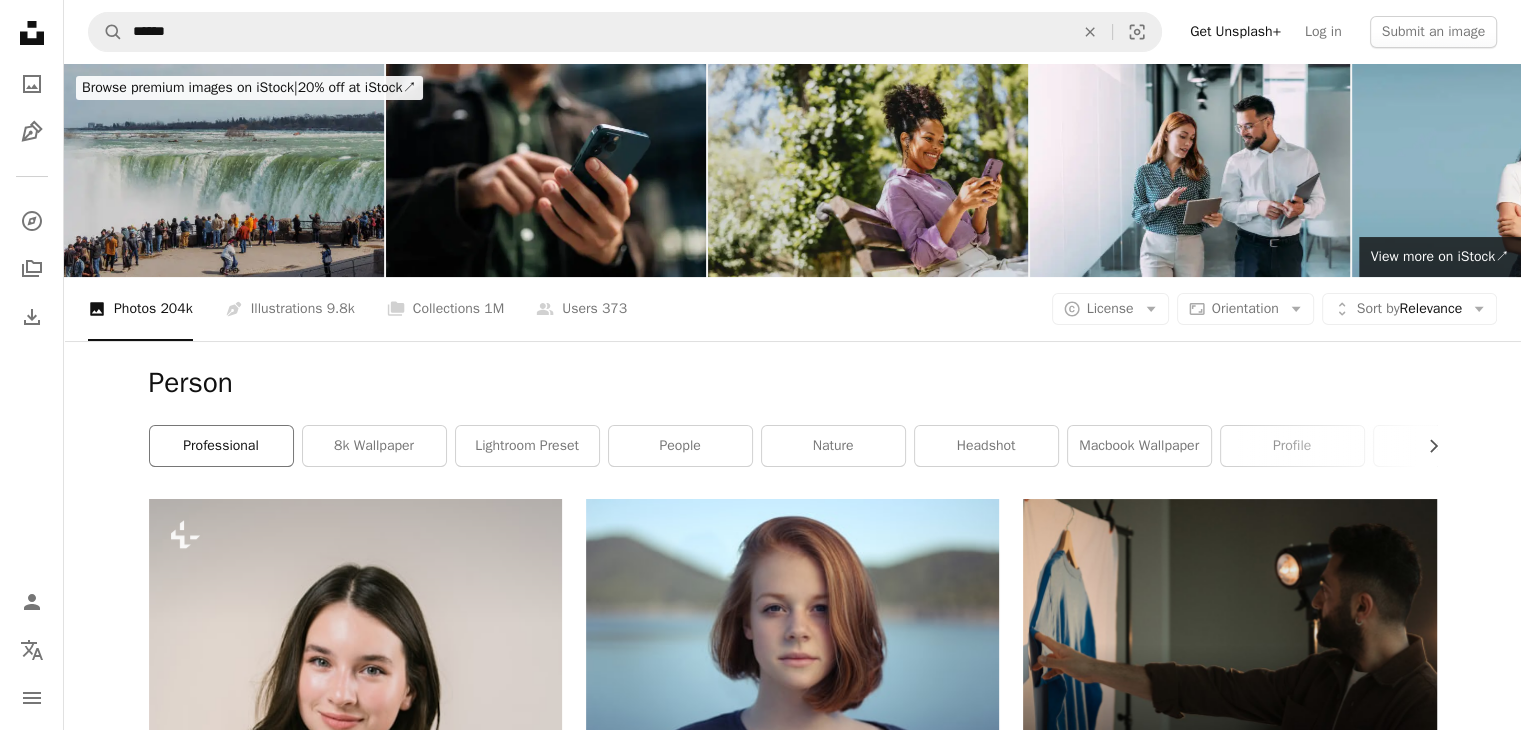 click on "professional" at bounding box center [221, 446] 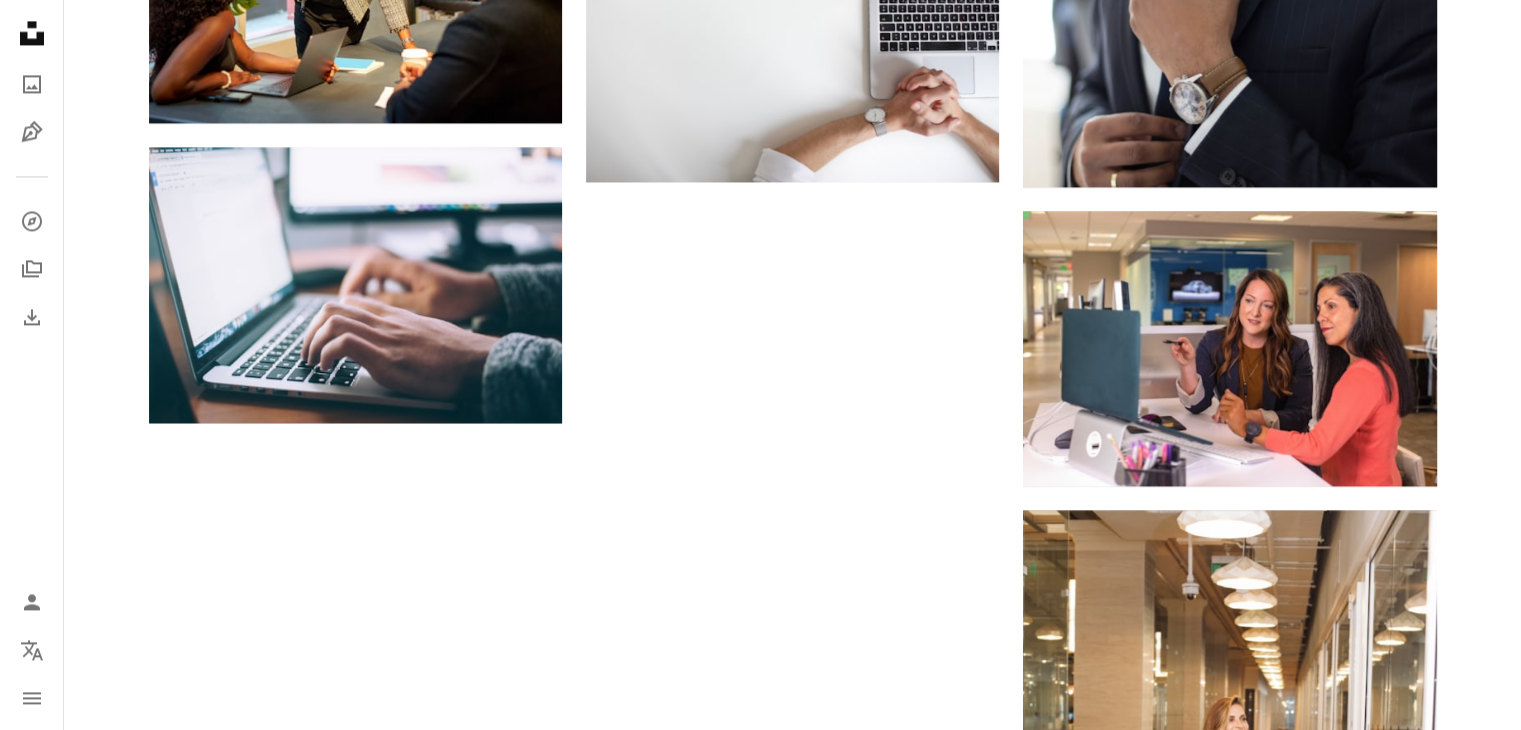 scroll, scrollTop: 3100, scrollLeft: 0, axis: vertical 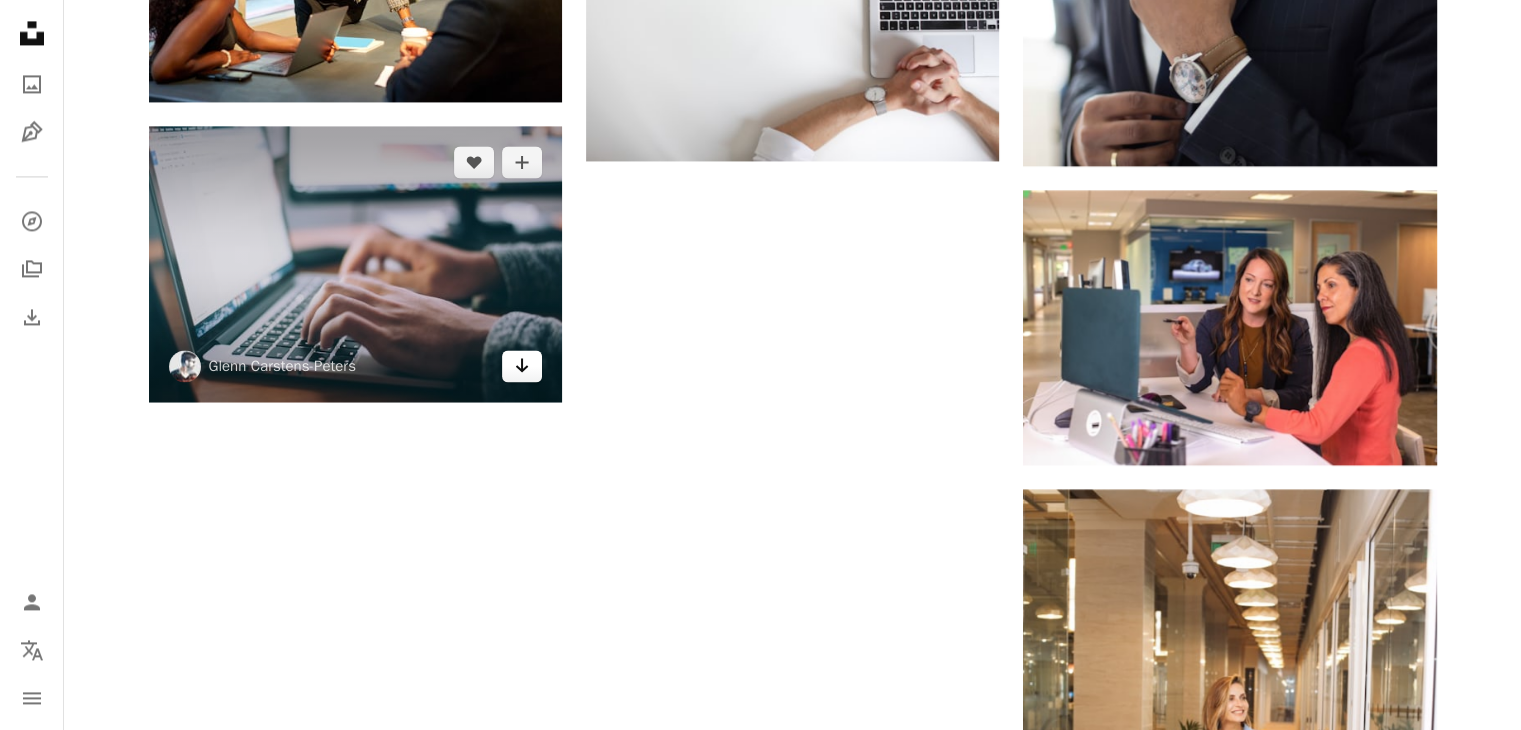 click 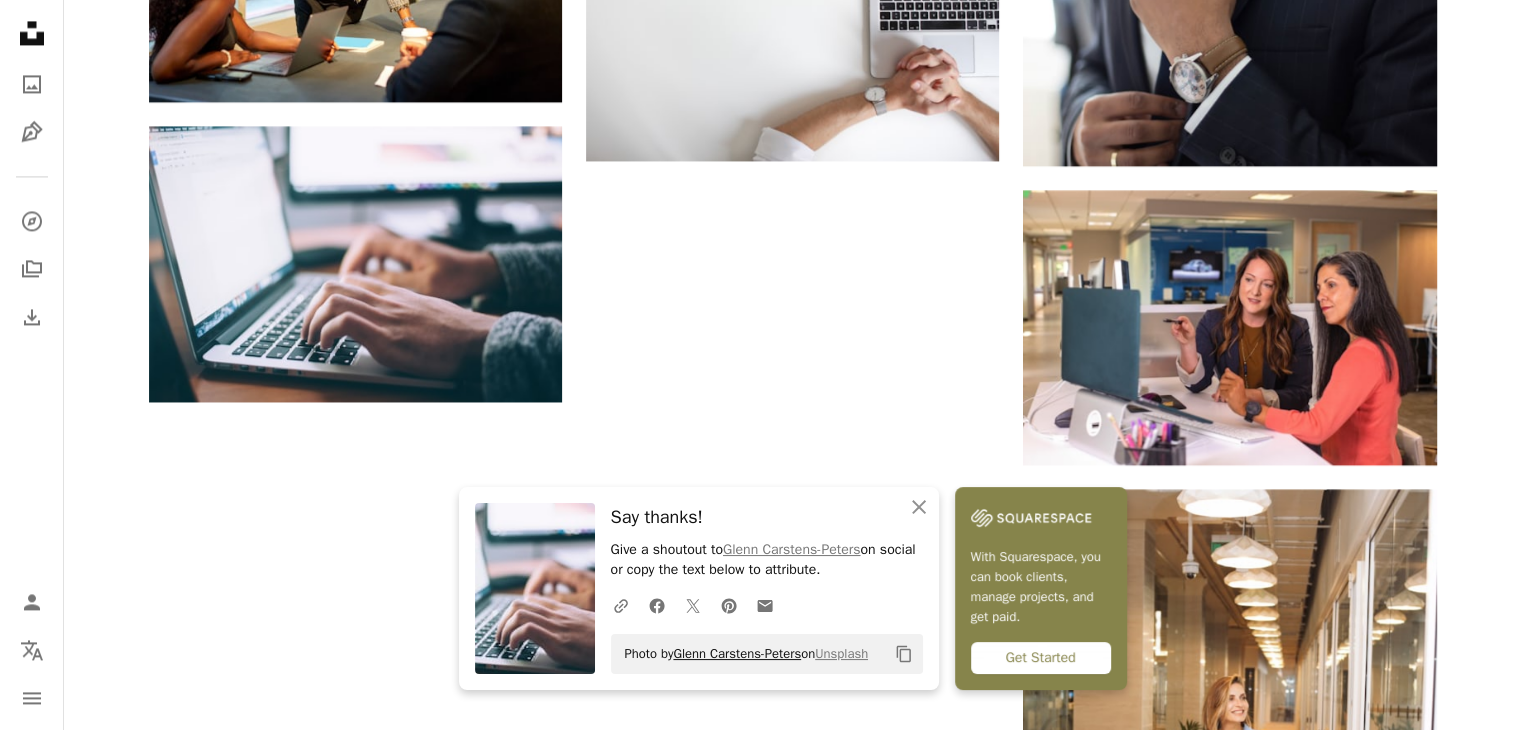 click on "Glenn Carstens-Peters" at bounding box center (737, 653) 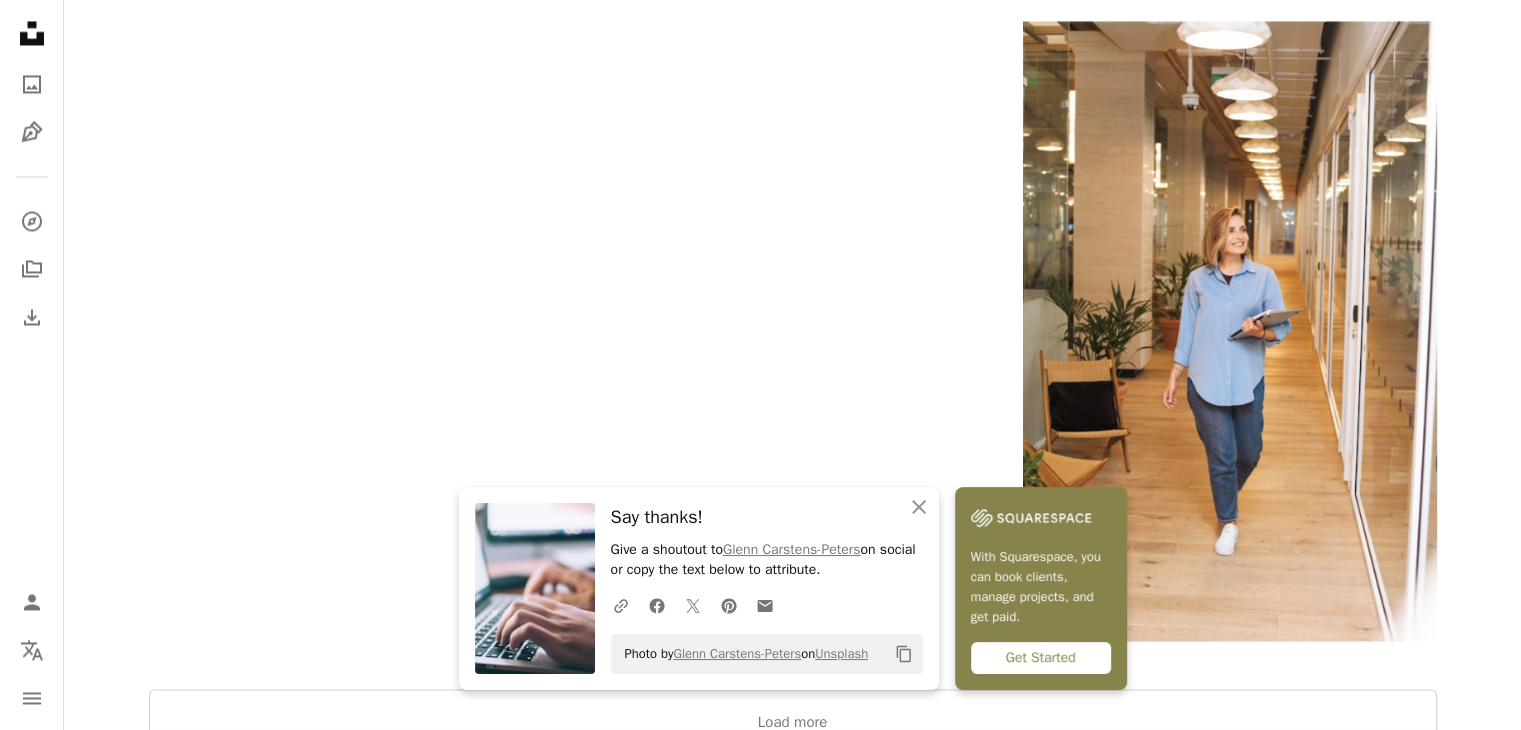 scroll, scrollTop: 3700, scrollLeft: 0, axis: vertical 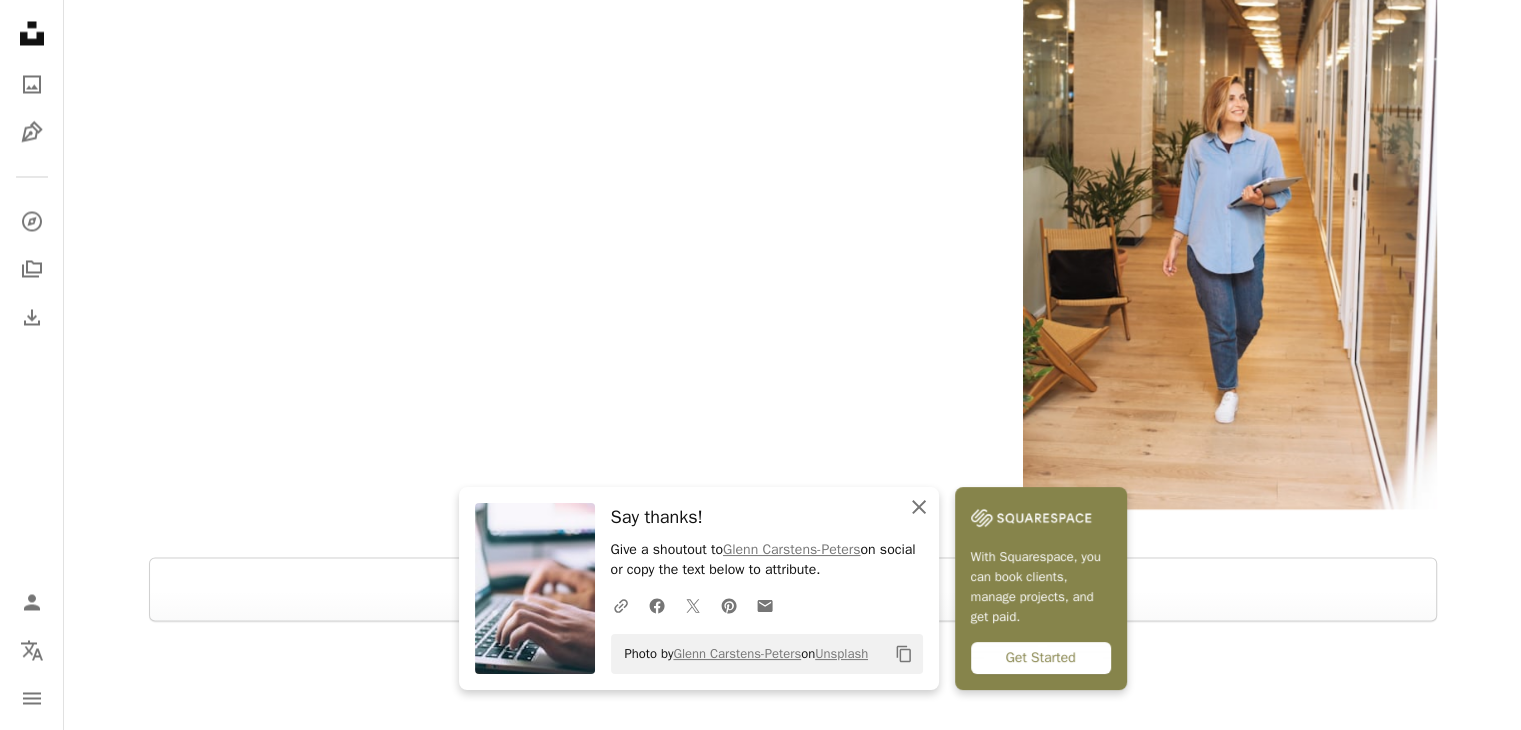 click on "An X shape" 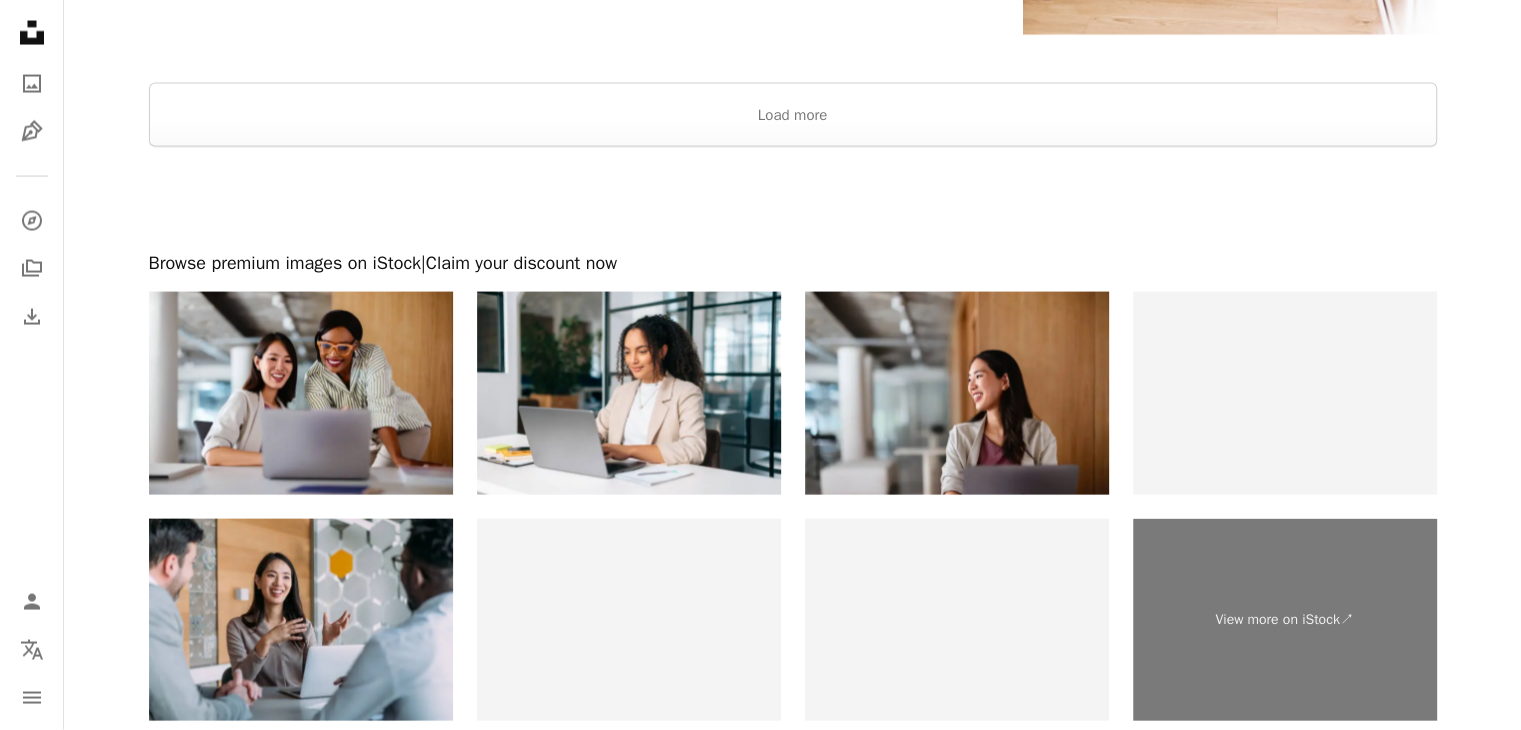 scroll, scrollTop: 4200, scrollLeft: 0, axis: vertical 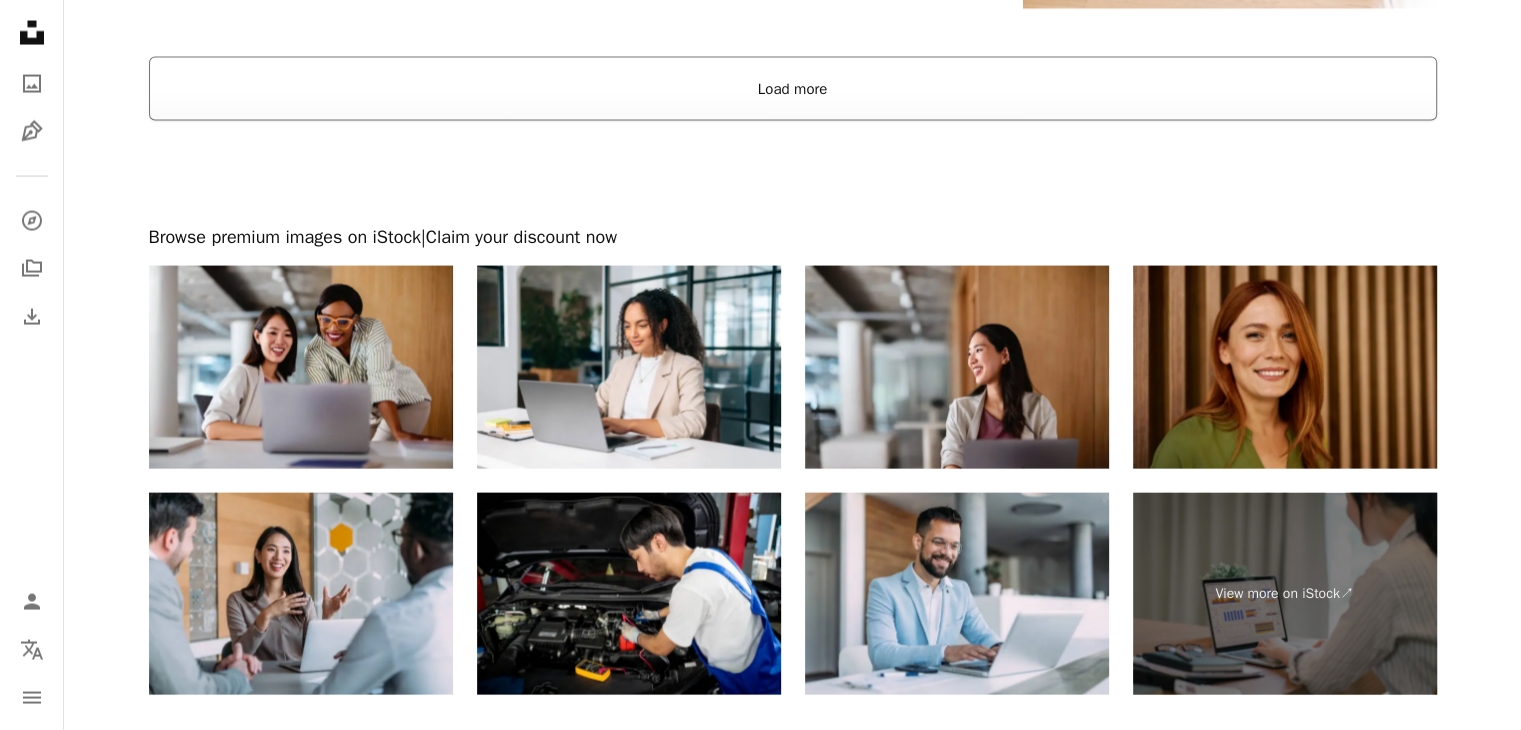 click on "Load more" at bounding box center [793, 89] 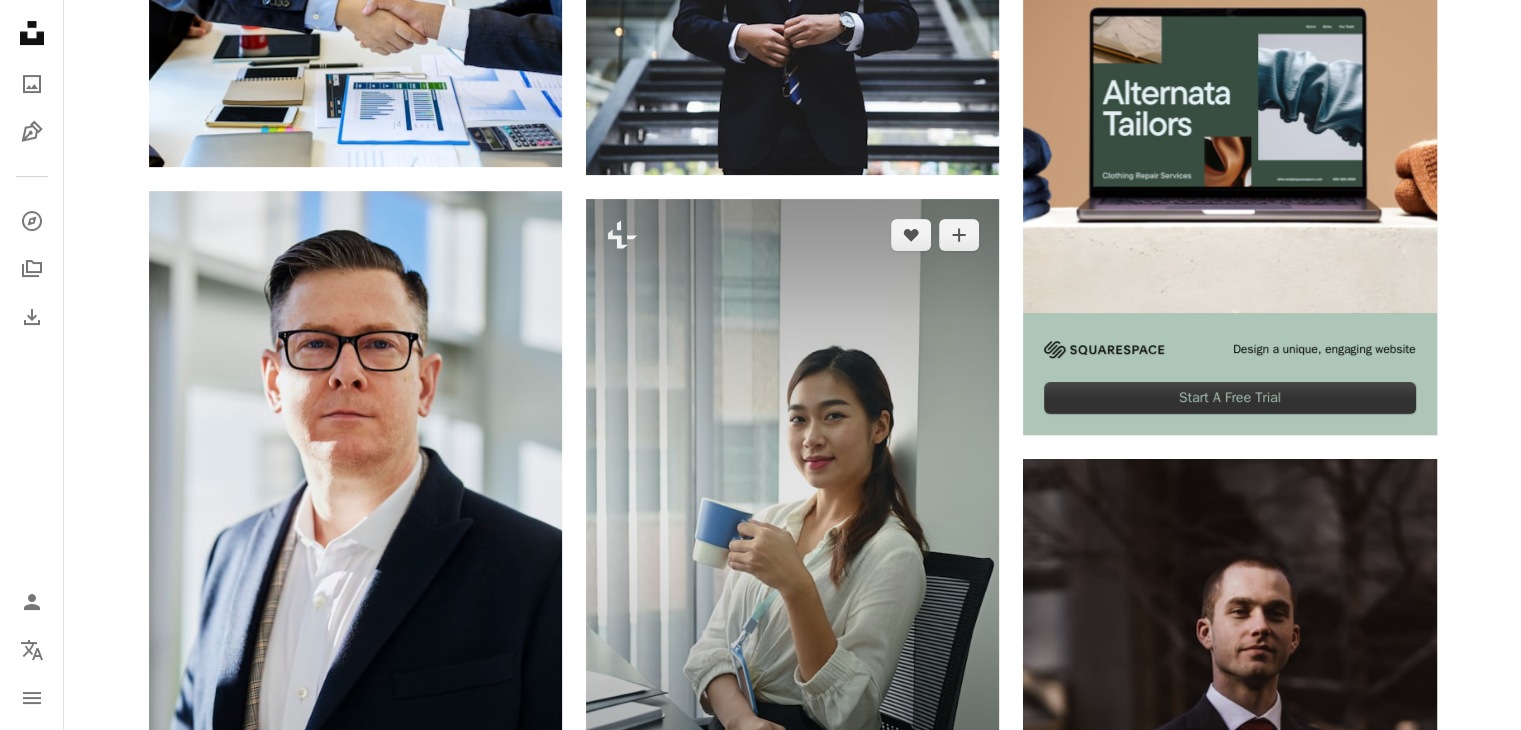 scroll, scrollTop: 0, scrollLeft: 0, axis: both 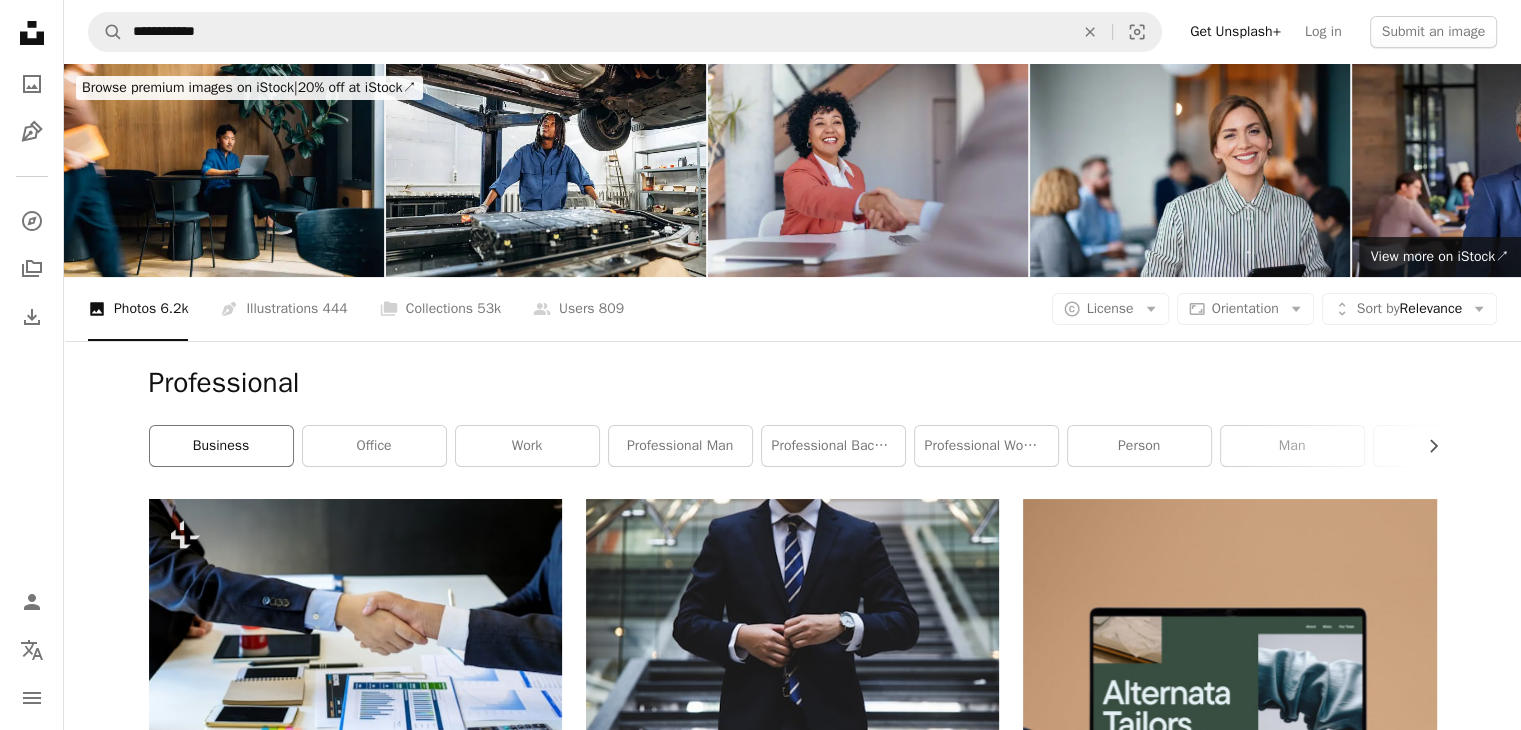 click on "business" at bounding box center [221, 446] 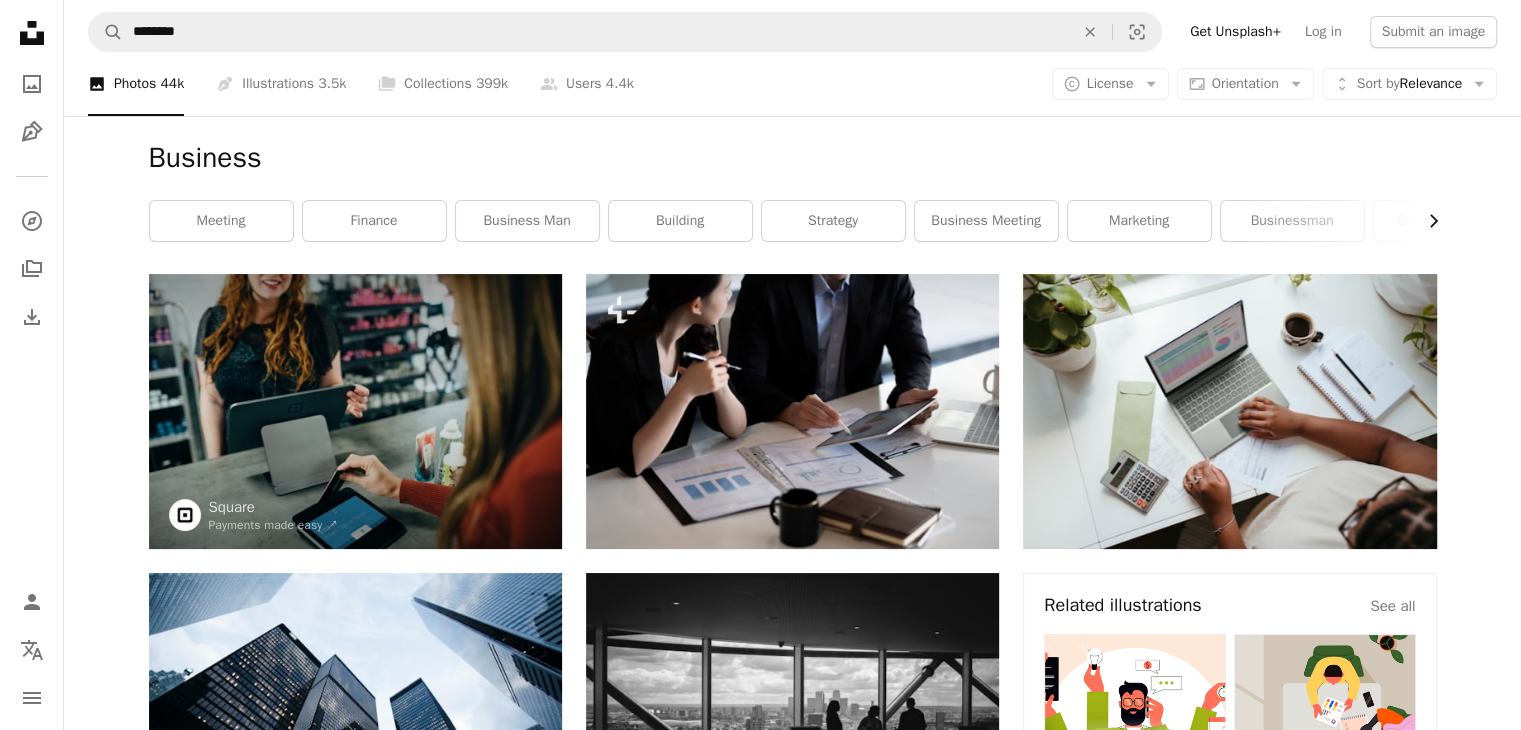 click on "Chevron right" 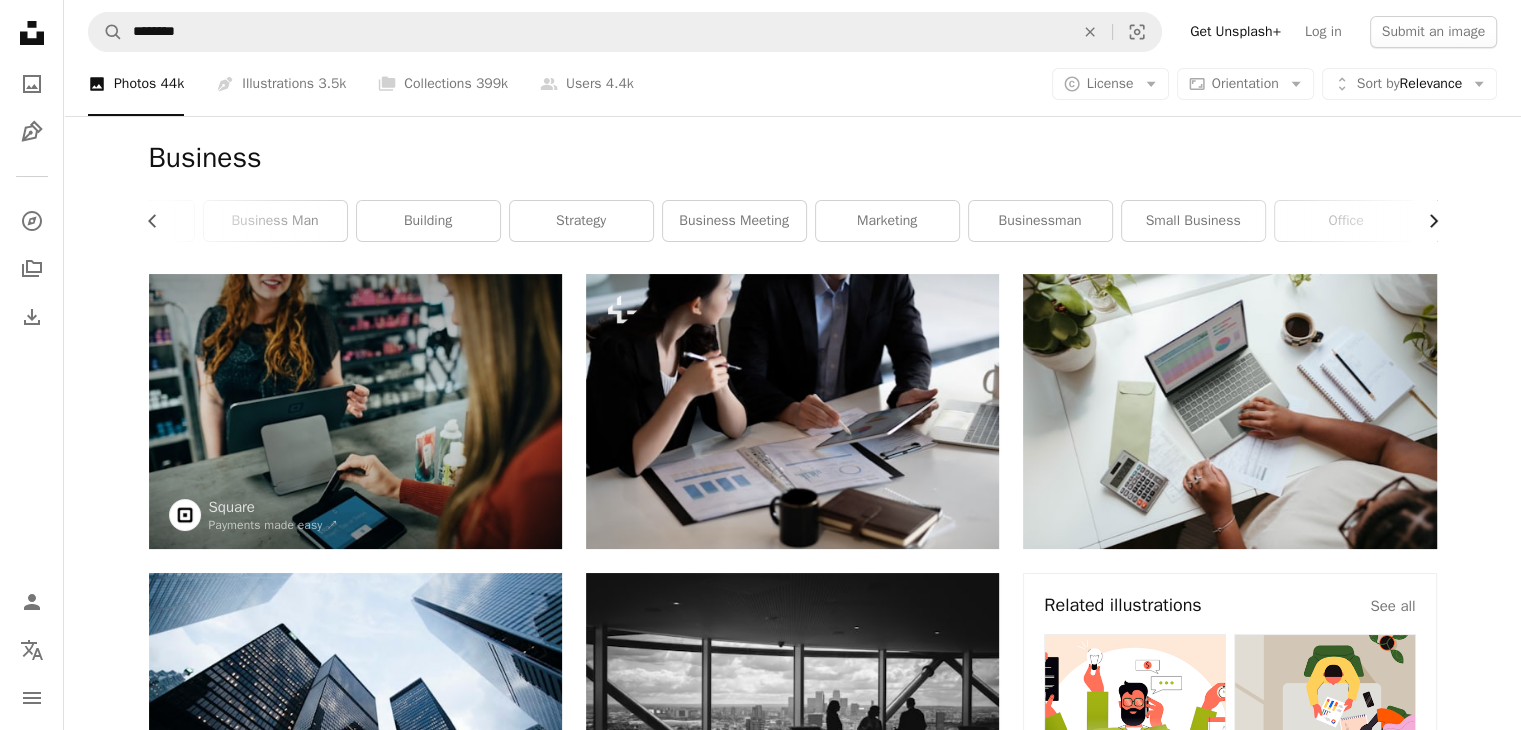 scroll, scrollTop: 0, scrollLeft: 300, axis: horizontal 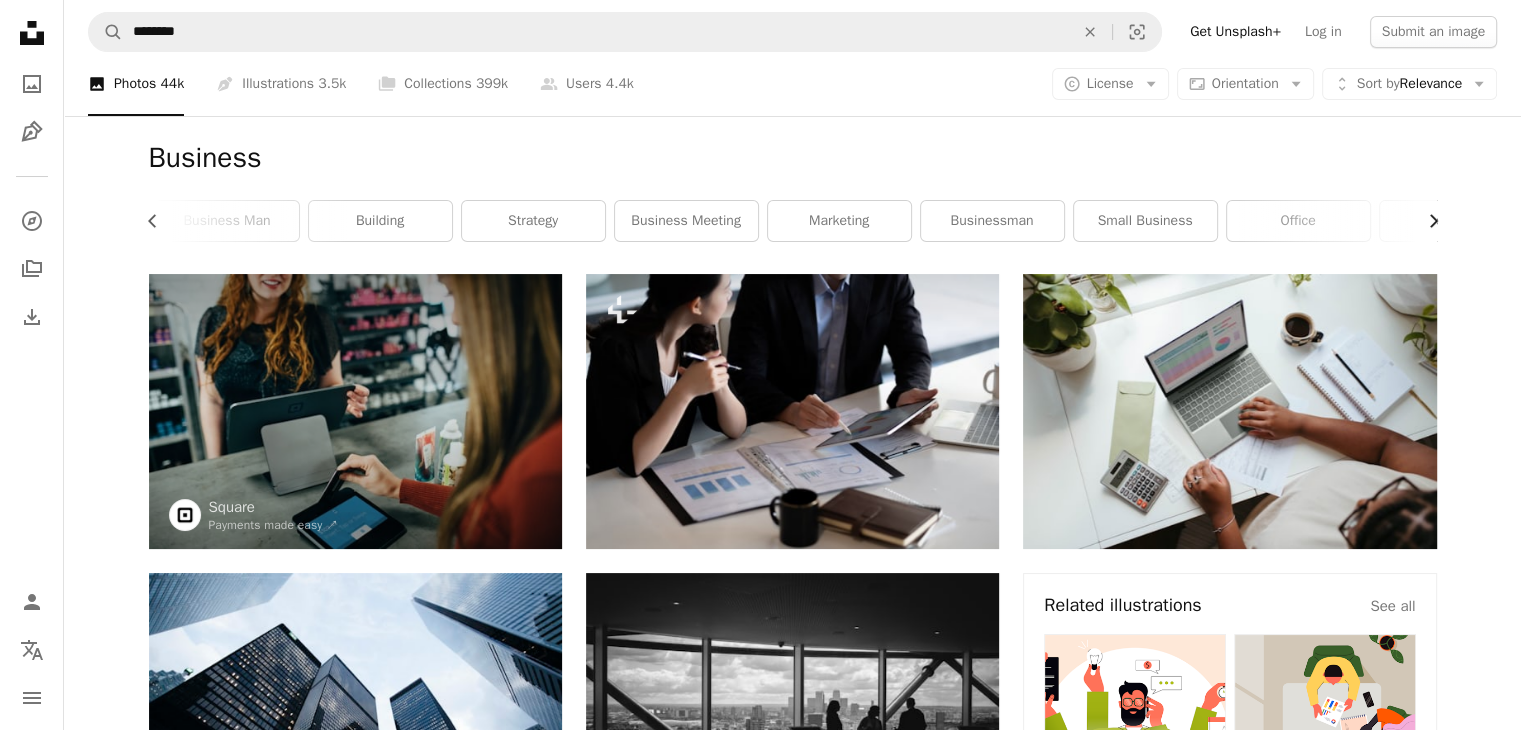 click on "Chevron right" 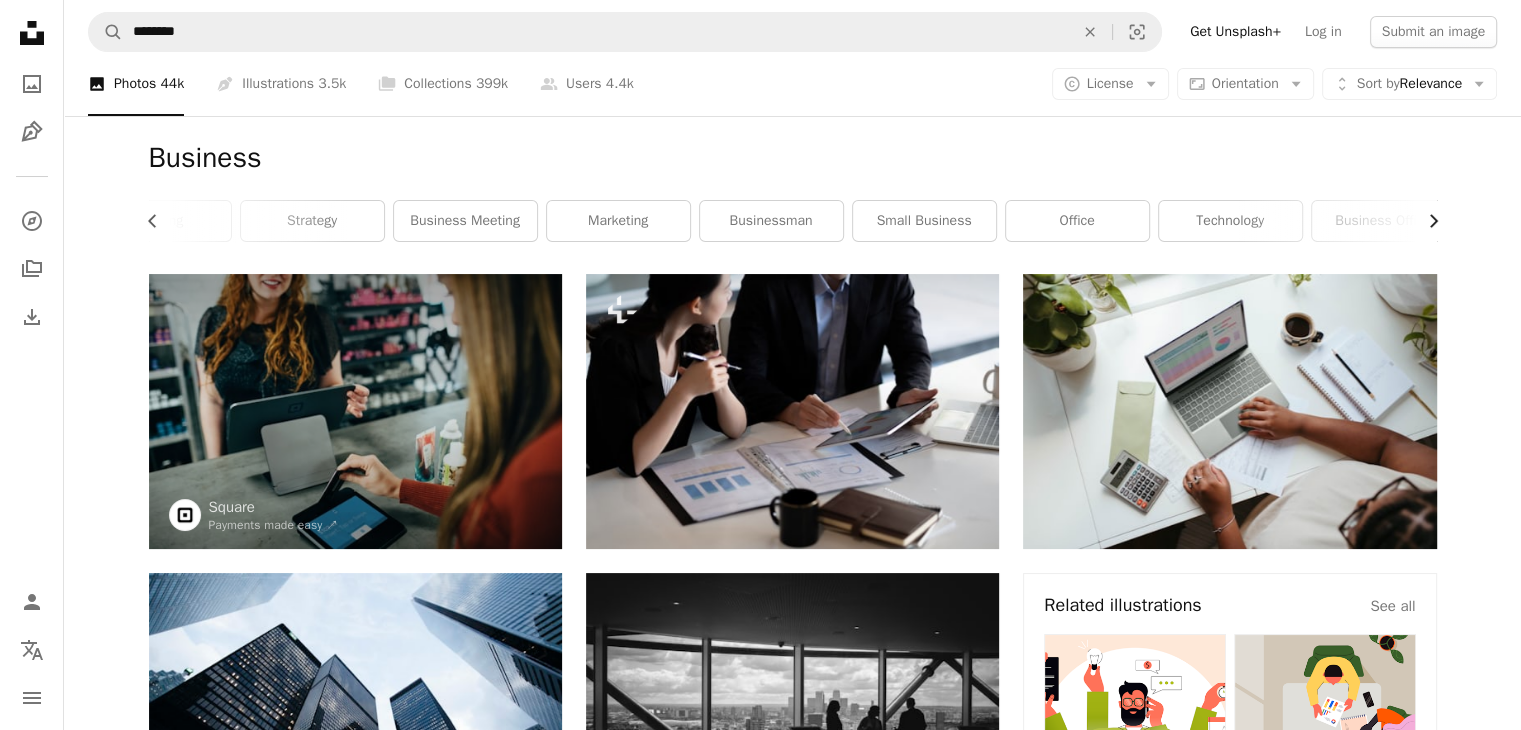 scroll, scrollTop: 0, scrollLeft: 540, axis: horizontal 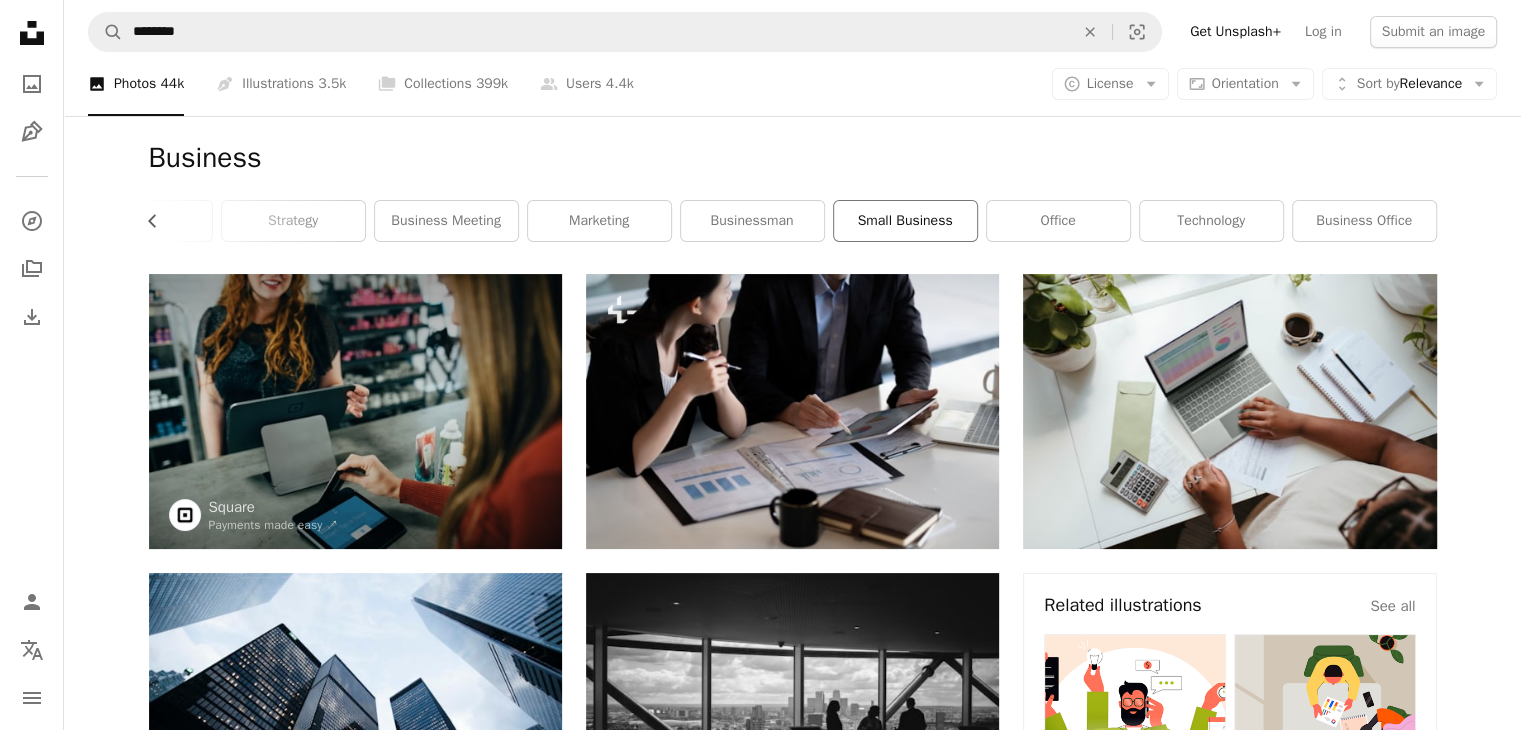 click on "small business" at bounding box center (905, 221) 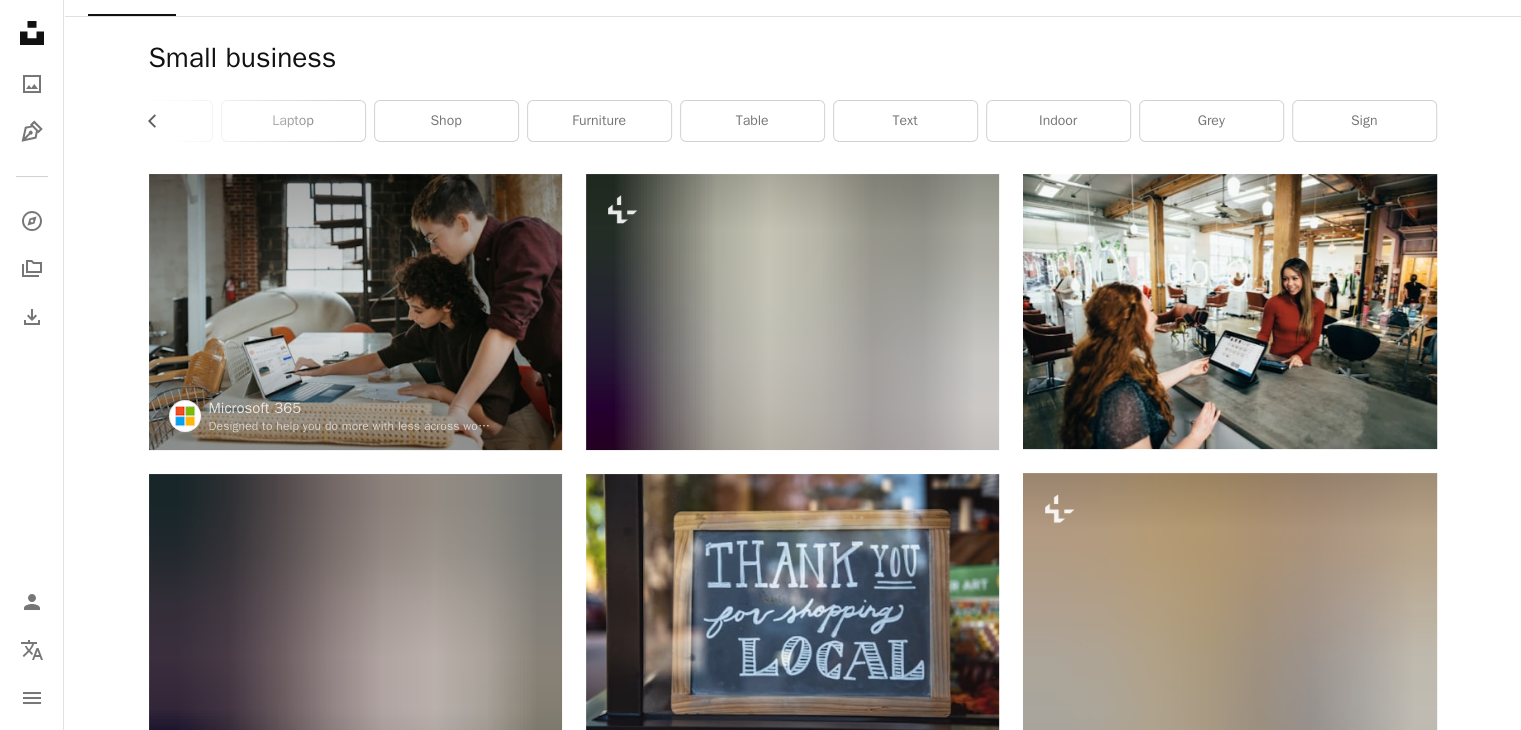 scroll, scrollTop: 0, scrollLeft: 0, axis: both 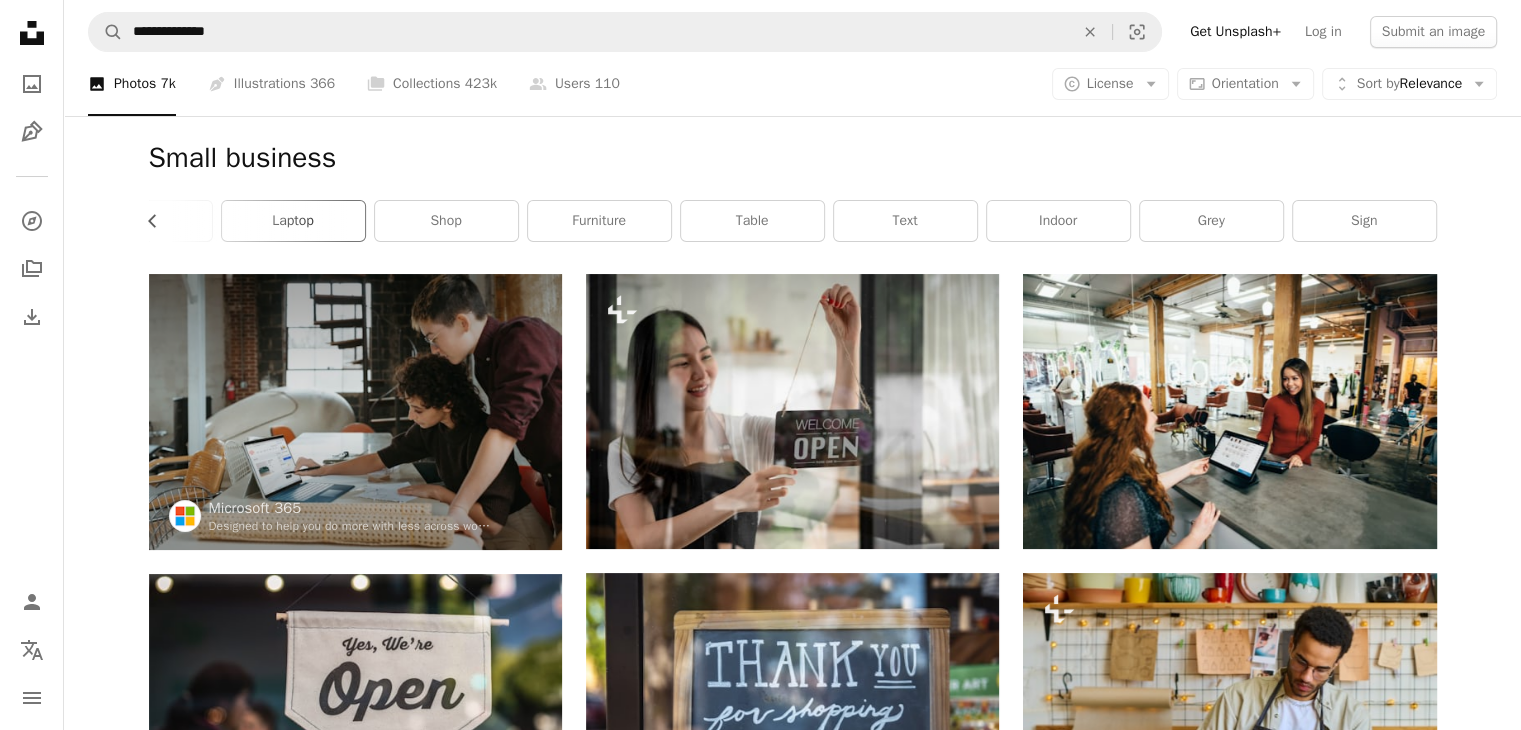 click on "laptop" at bounding box center [293, 221] 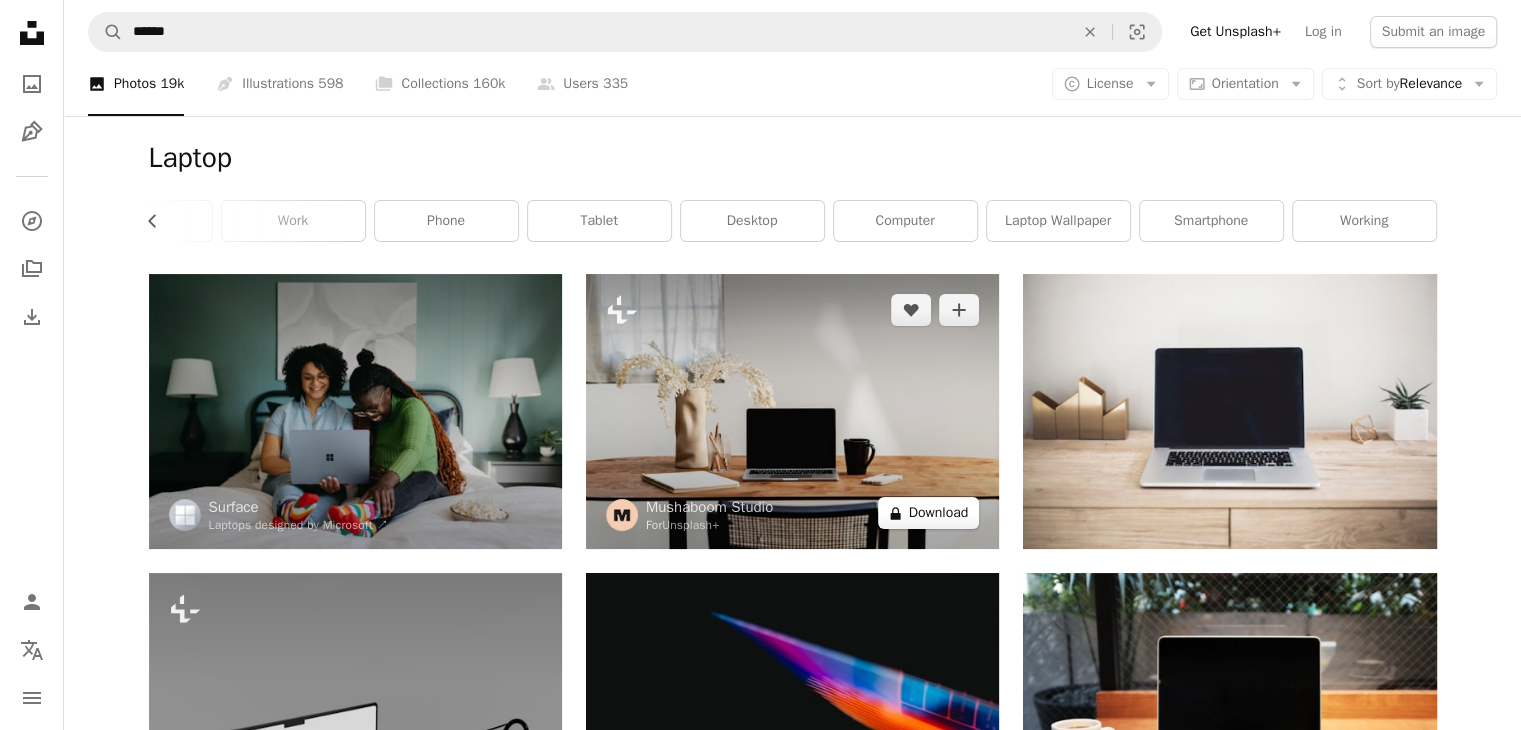 click on "A lock Download" at bounding box center (929, 513) 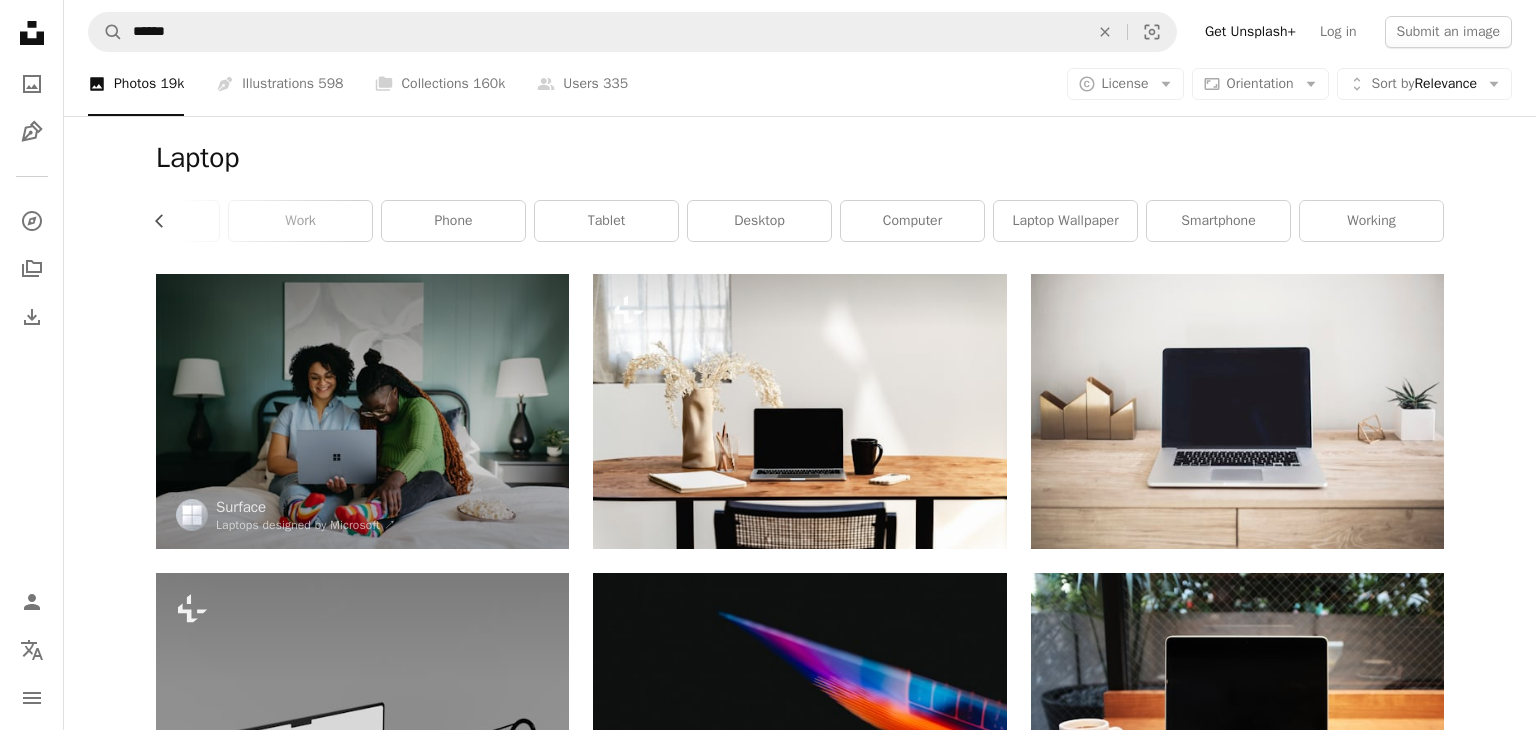 click on "An X shape Premium, ready to use images. Get unlimited access. A plus sign Members-only content added monthly A plus sign Unlimited royalty-free downloads A plus sign Illustrations  New A plus sign Enhanced legal protections yearly 65%  off monthly $20   $7 CAD per month * Get  Unsplash+ * When paid annually, billed upfront  $84 Taxes where applicable. Renews automatically. Cancel anytime." at bounding box center (768, 3358) 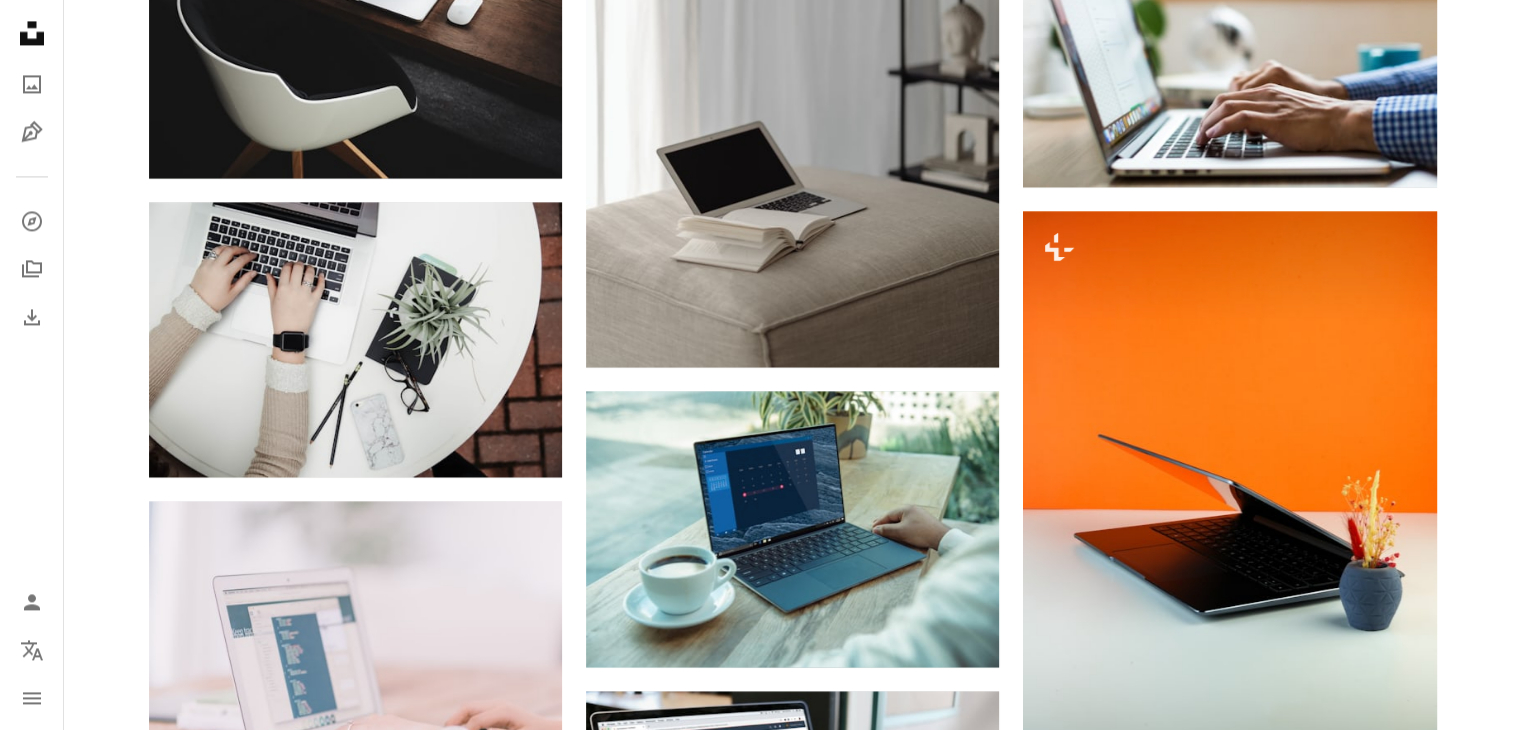 scroll, scrollTop: 2900, scrollLeft: 0, axis: vertical 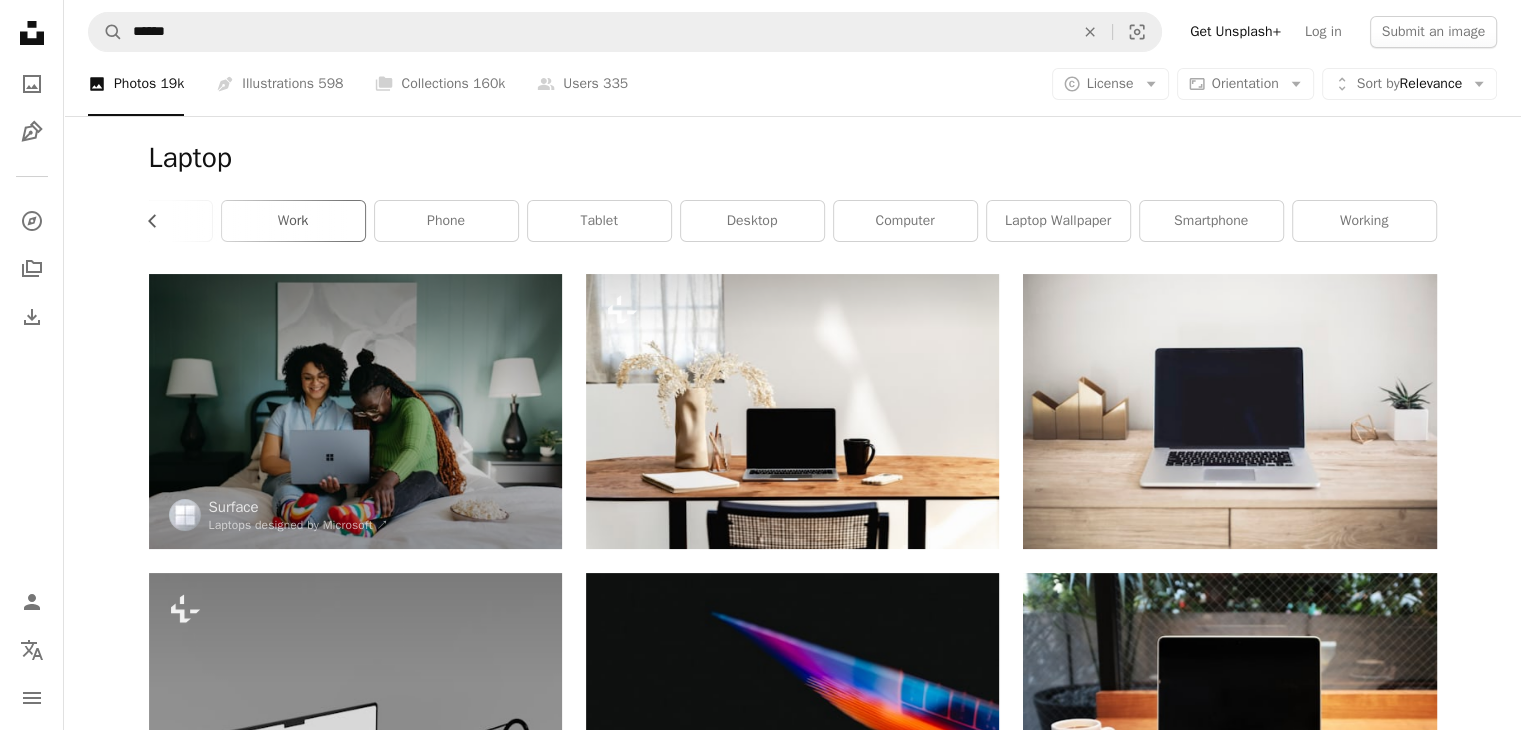 click on "work" at bounding box center [293, 221] 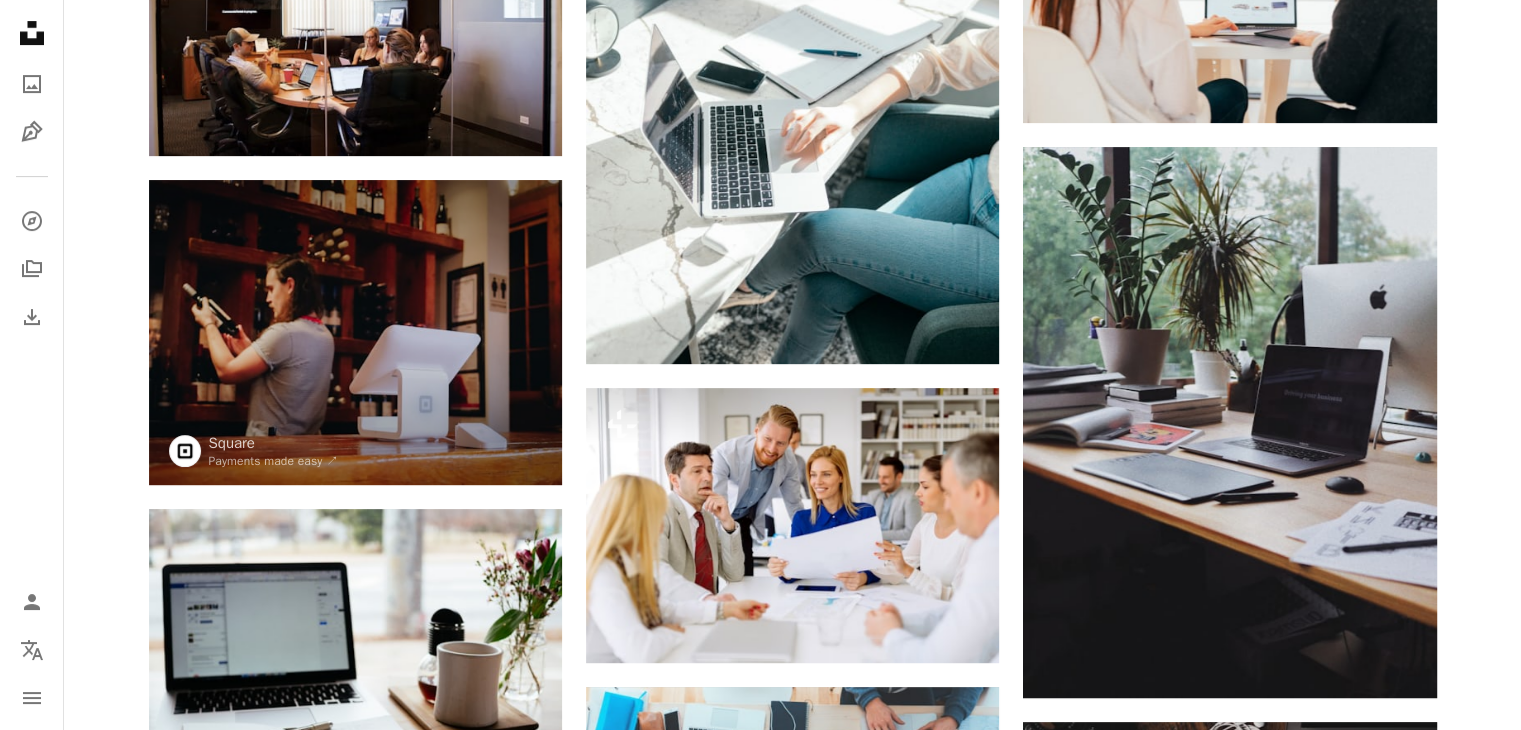 scroll, scrollTop: 800, scrollLeft: 0, axis: vertical 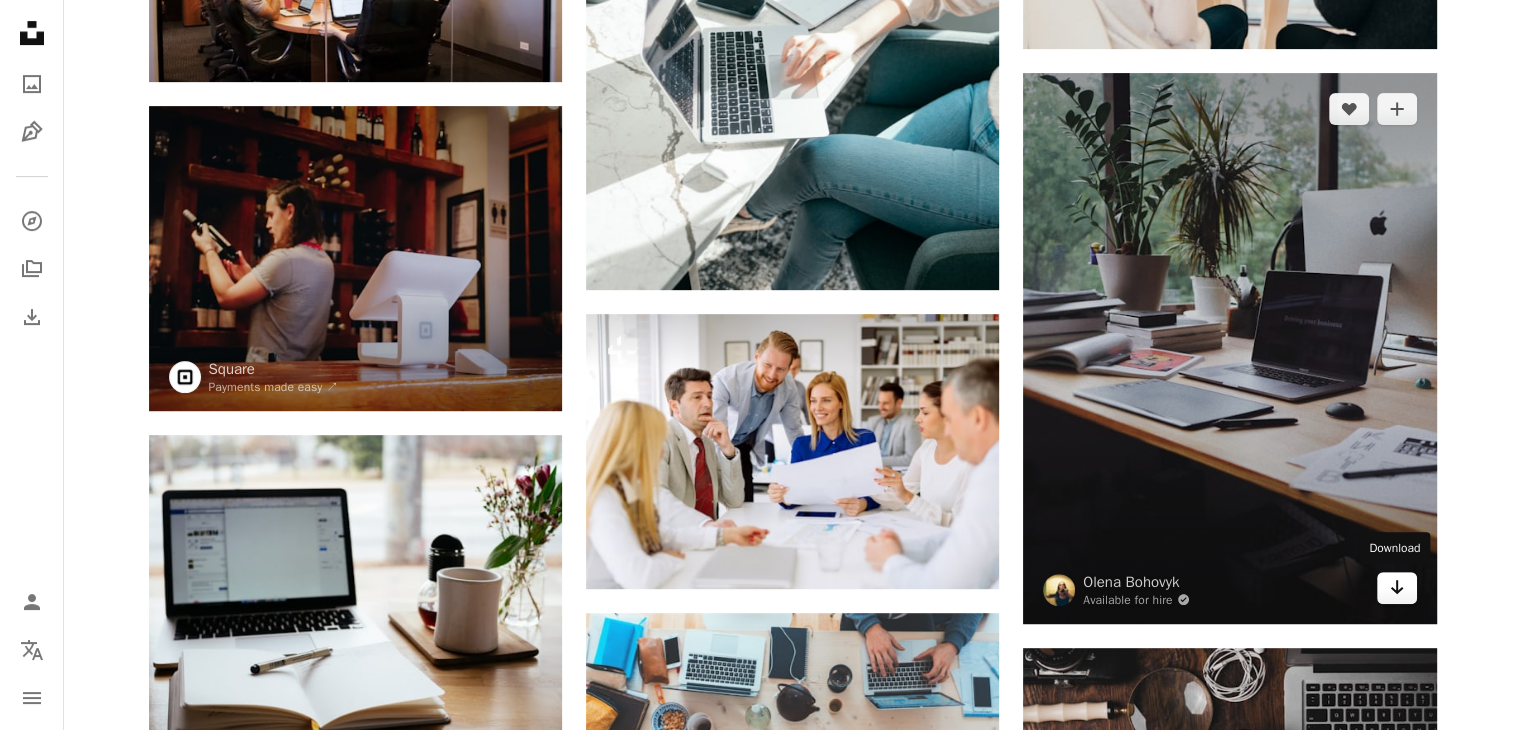 click 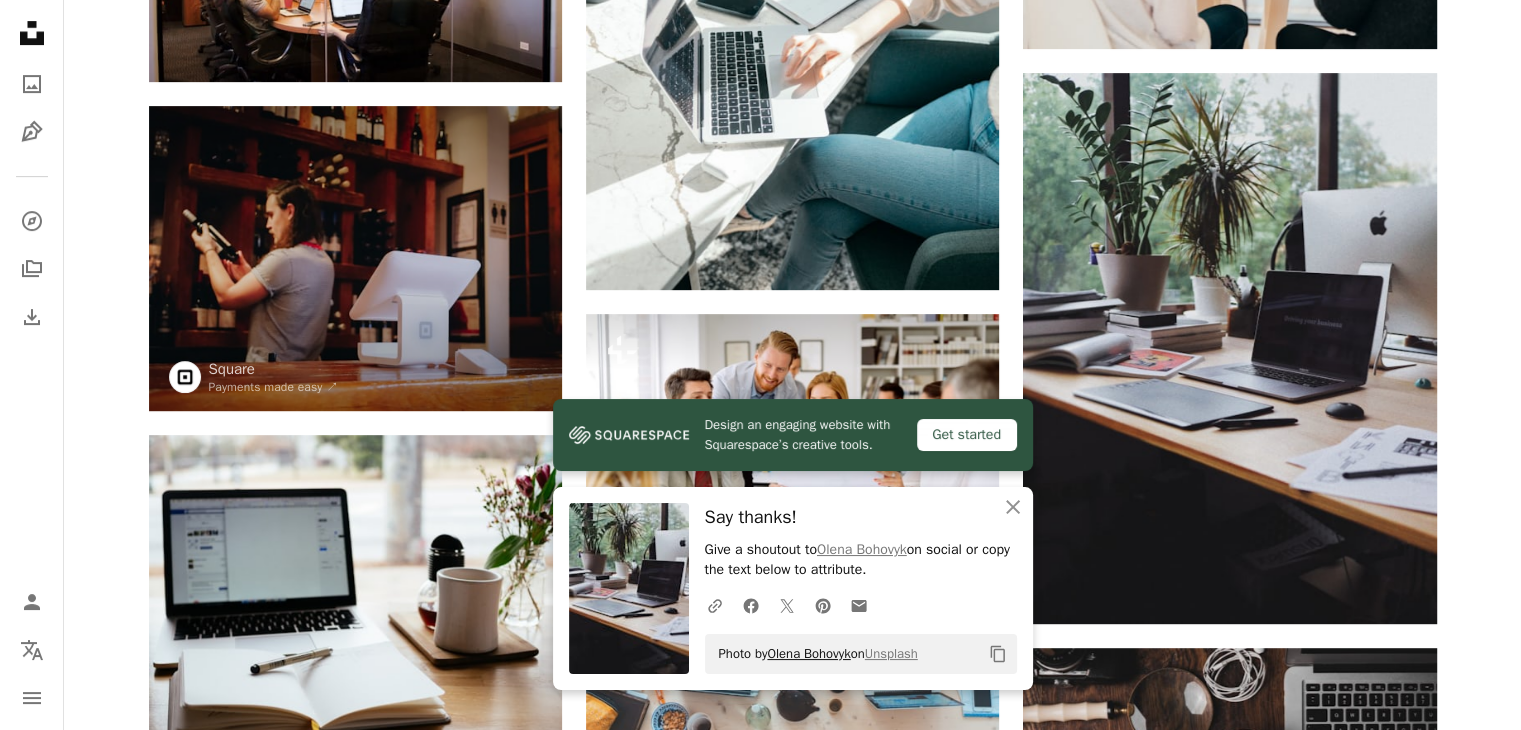 click on "Olena Bohovyk" at bounding box center [808, 653] 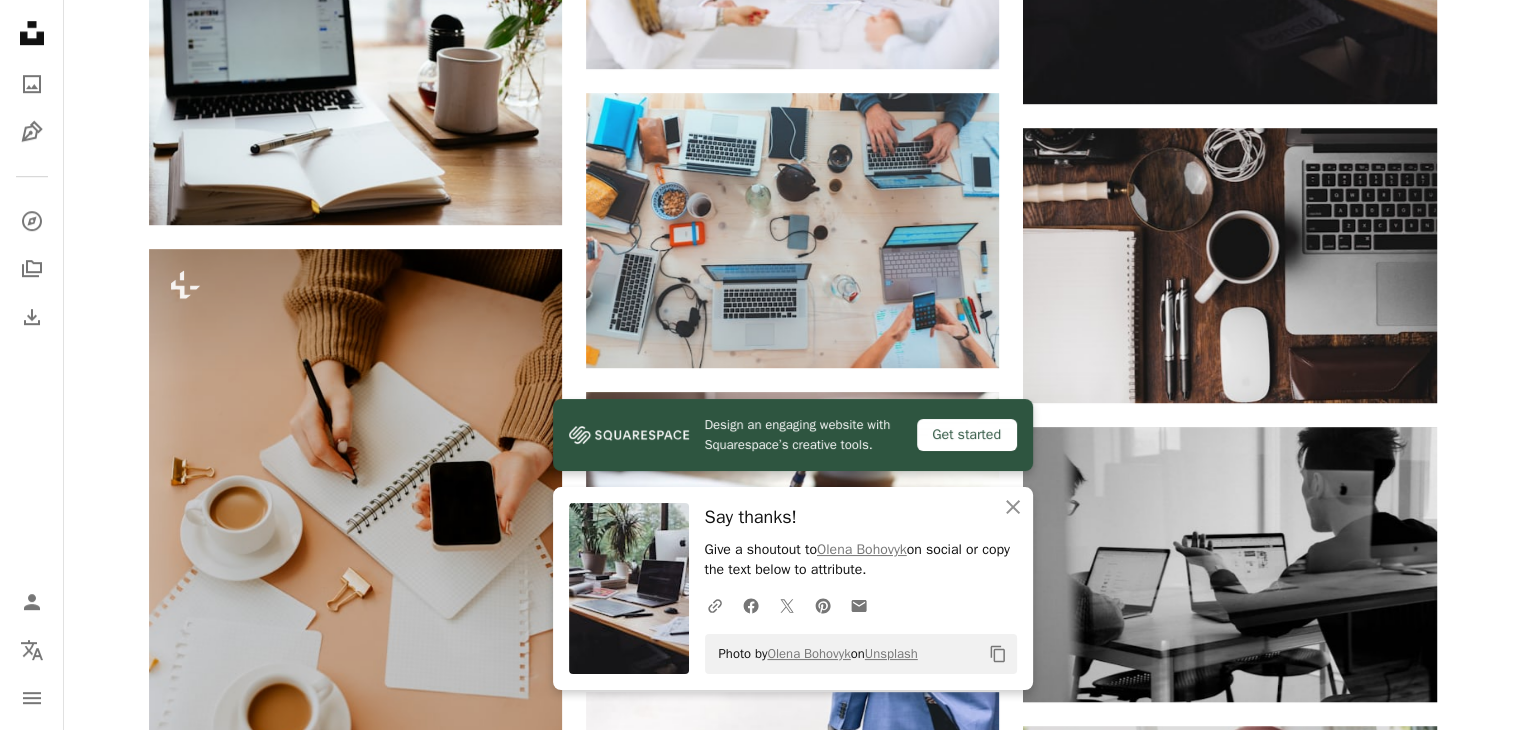 scroll, scrollTop: 1400, scrollLeft: 0, axis: vertical 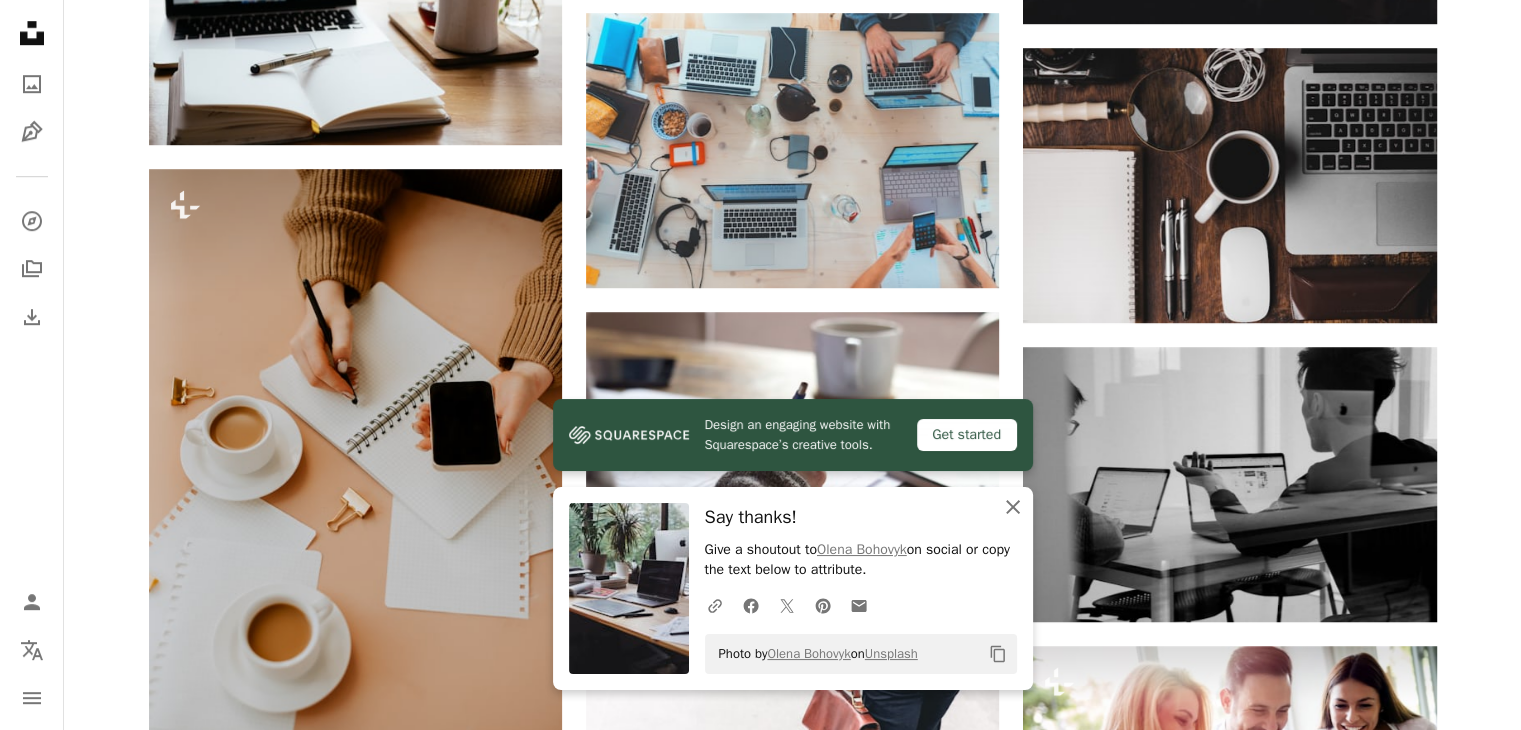 click on "An X shape" 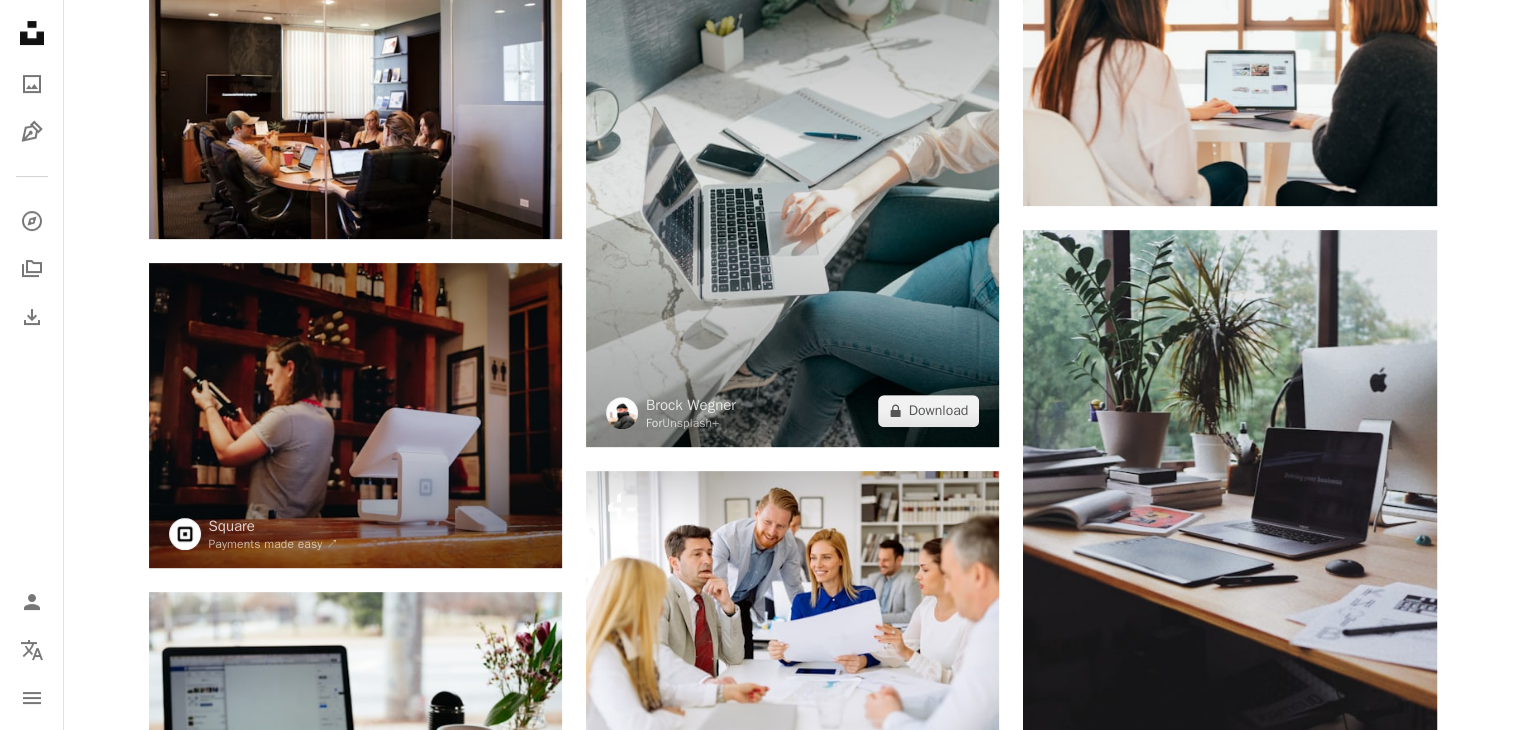 scroll, scrollTop: 0, scrollLeft: 0, axis: both 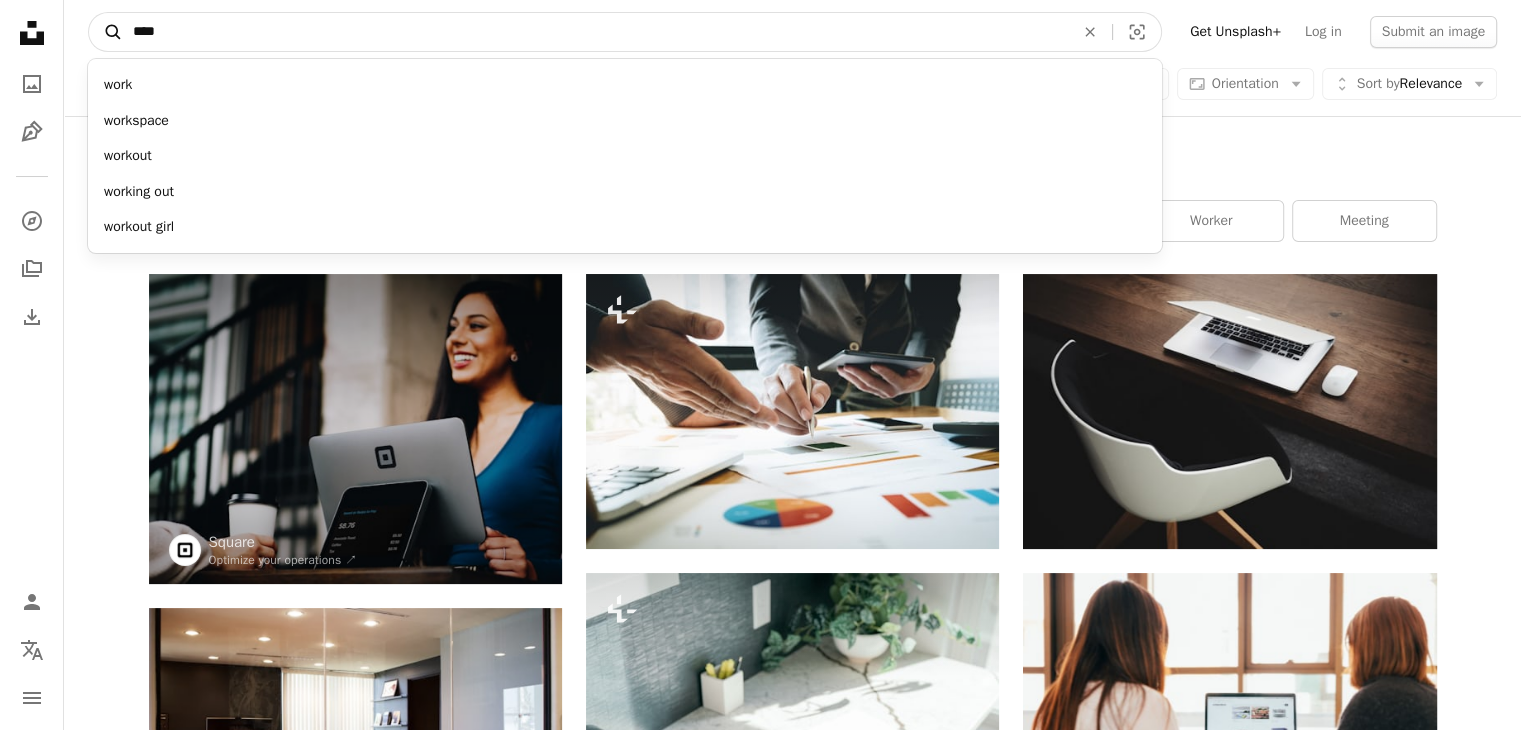 drag, startPoint x: 179, startPoint y: 32, endPoint x: 114, endPoint y: 5, distance: 70.38466 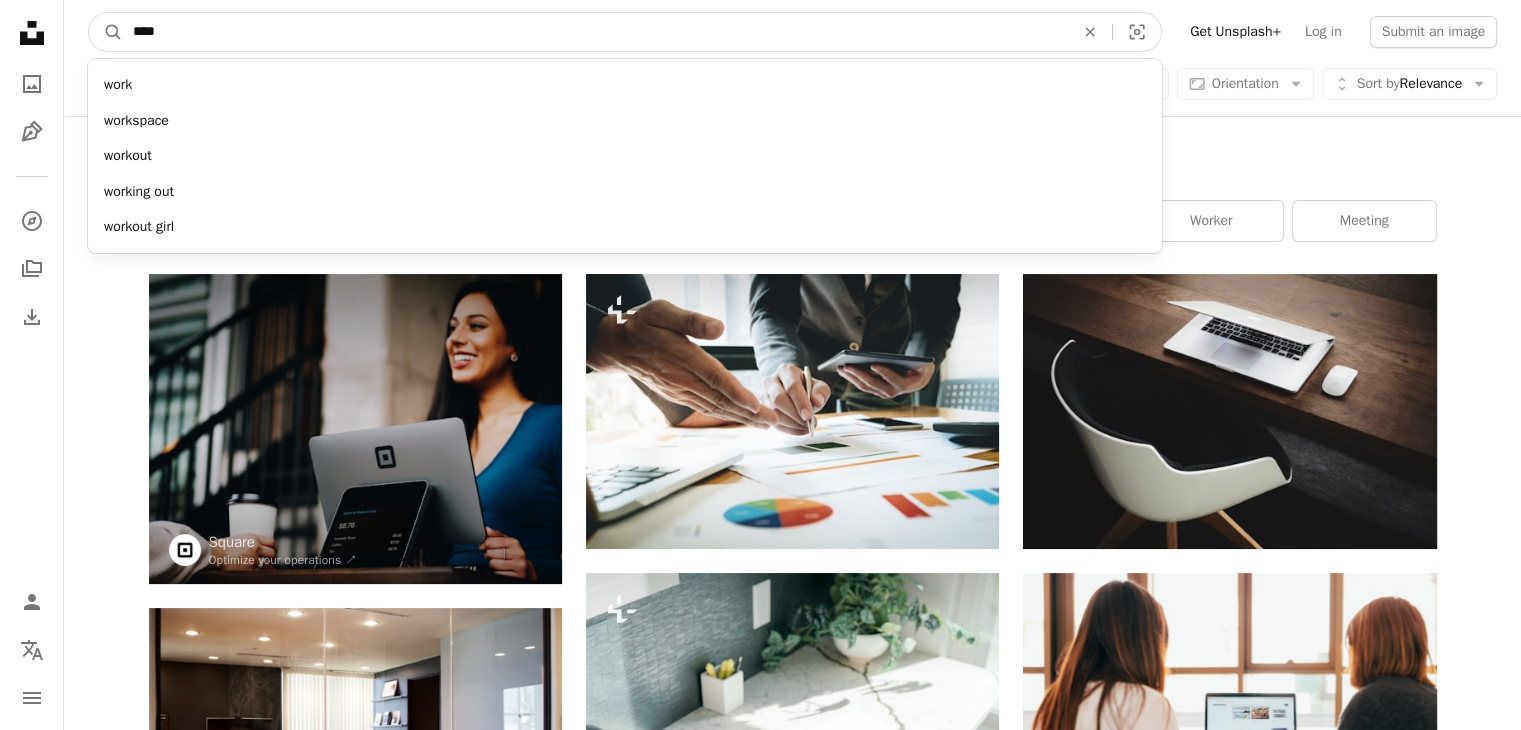 click on "A magnifying glass **** work workspace workout working out workout girl An X shape Visual search" at bounding box center [625, 32] 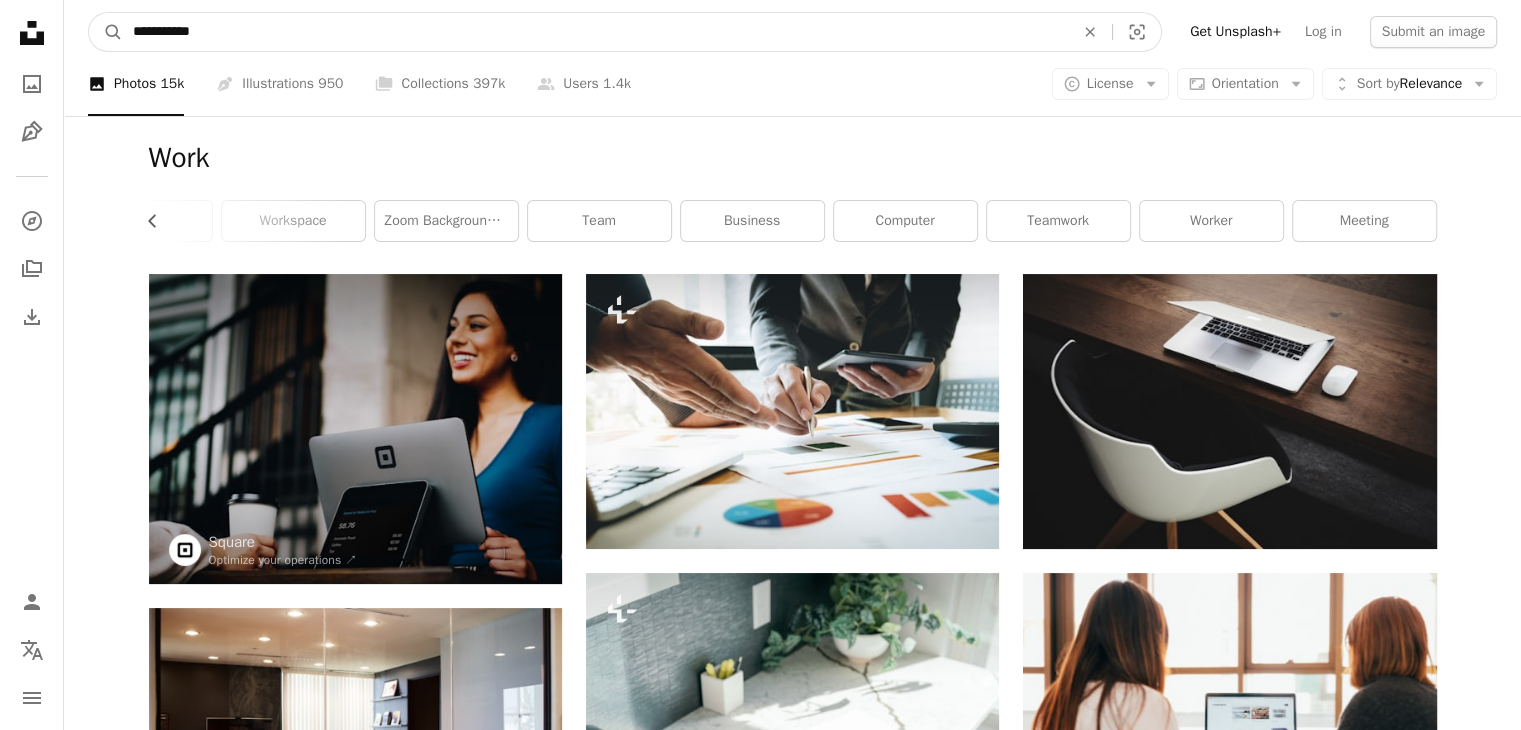 type on "**********" 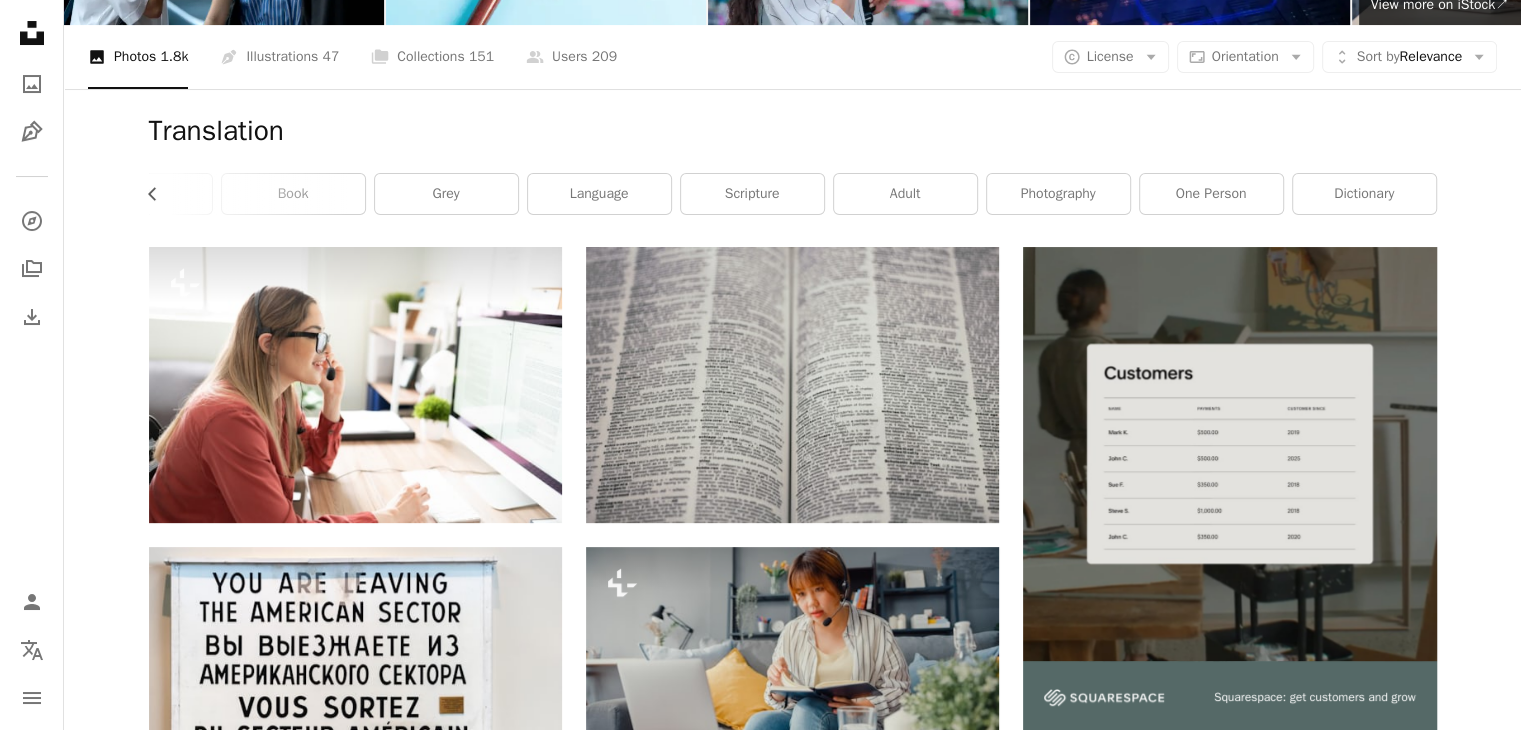 scroll, scrollTop: 267, scrollLeft: 0, axis: vertical 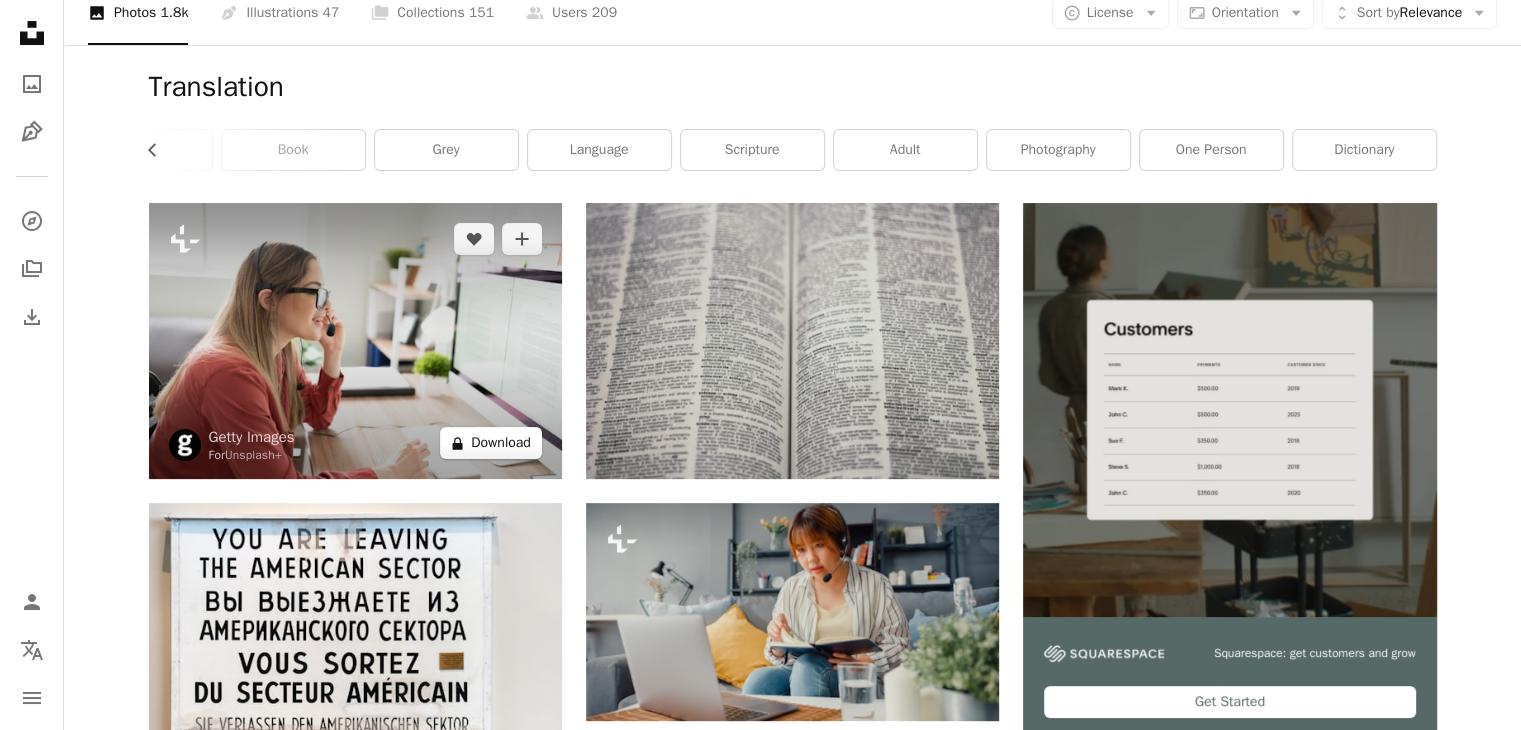 click on "A lock Download" at bounding box center [491, 443] 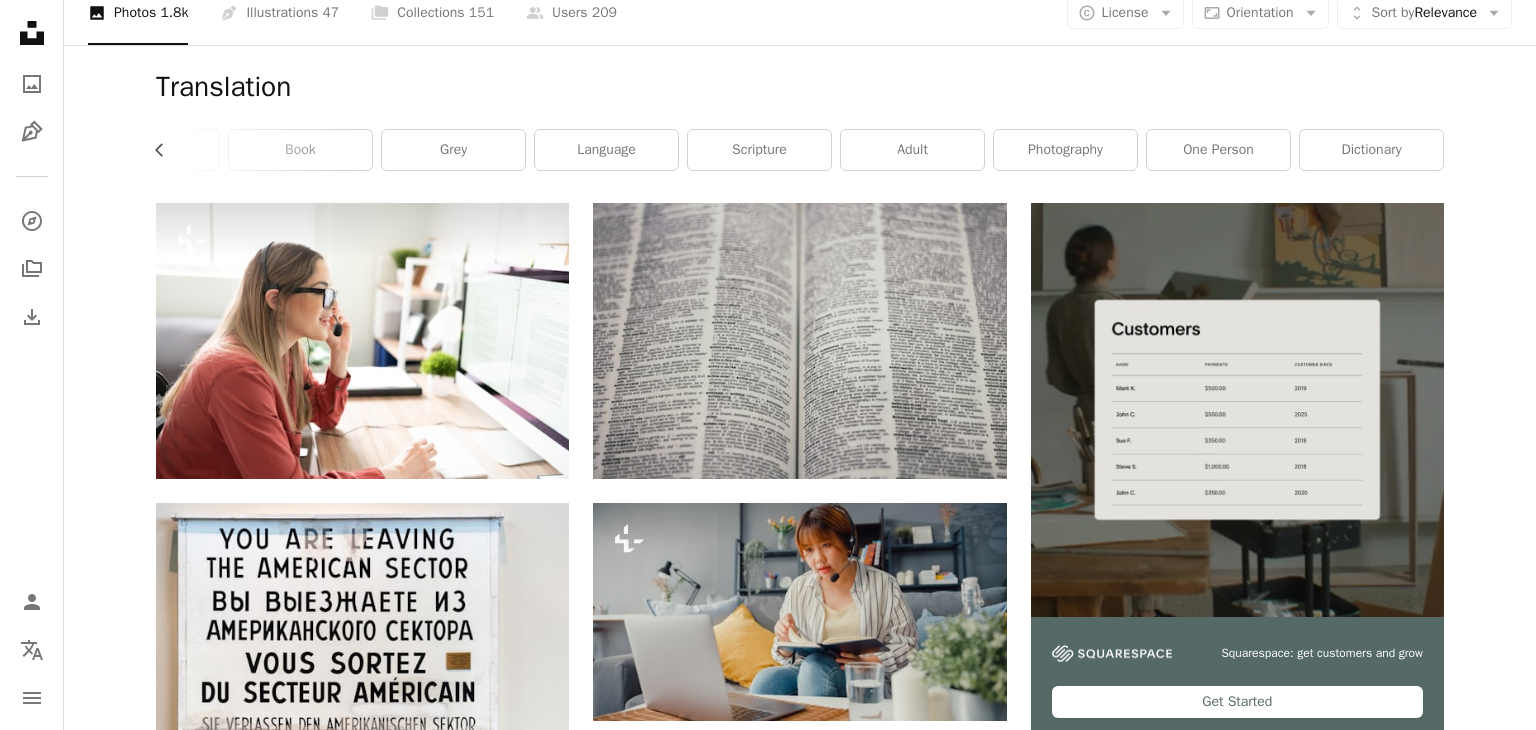 click on "An X shape Premium, ready to use images. Get unlimited access. A plus sign Members-only content added monthly A plus sign Unlimited royalty-free downloads A plus sign Illustrations  New A plus sign Enhanced legal protections yearly 65%  off monthly $20   $7 CAD per month * Get  Unsplash+ * When paid annually, billed upfront  $84 Taxes where applicable. Renews automatically. Cancel anytime." at bounding box center [768, 4293] 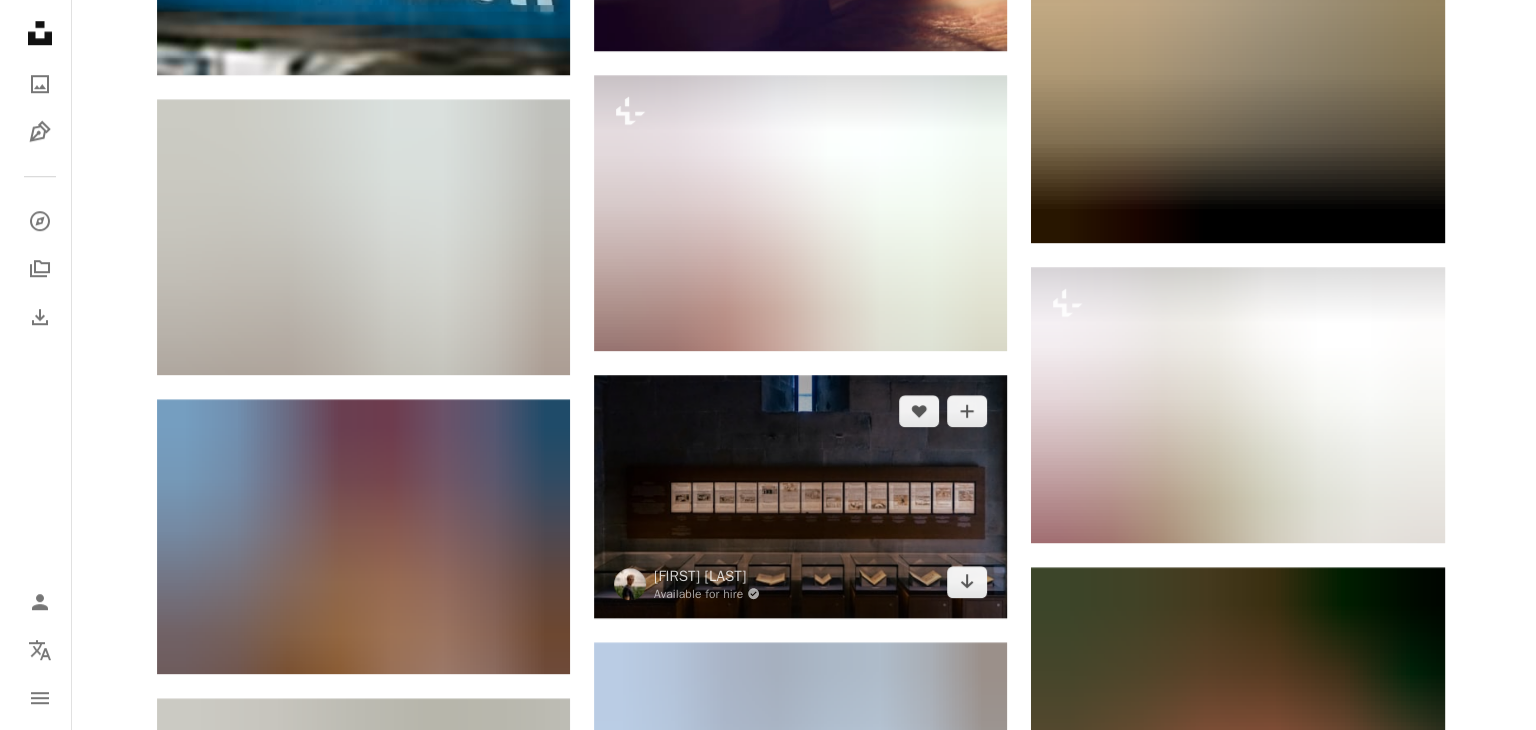 scroll, scrollTop: 1696, scrollLeft: 0, axis: vertical 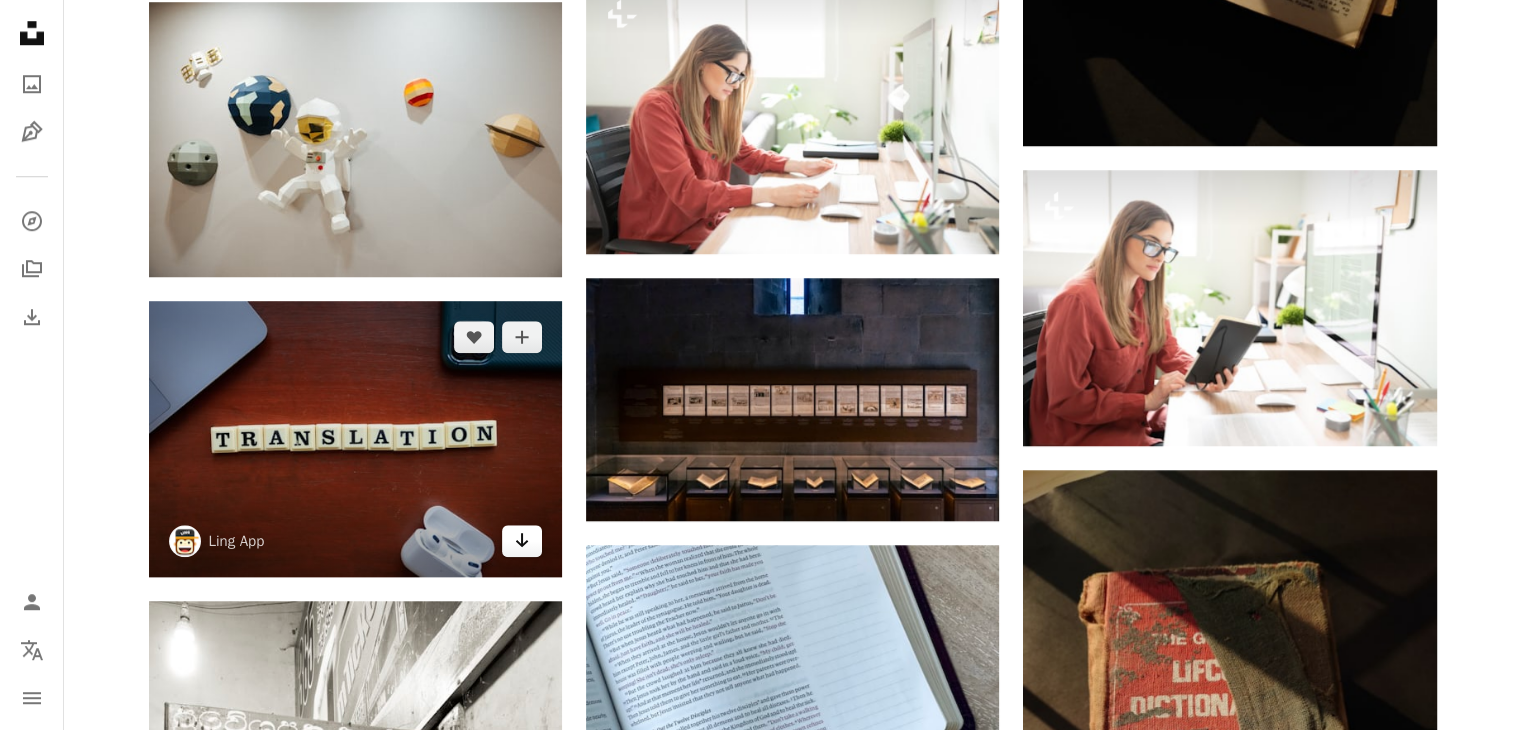 click on "Arrow pointing down" 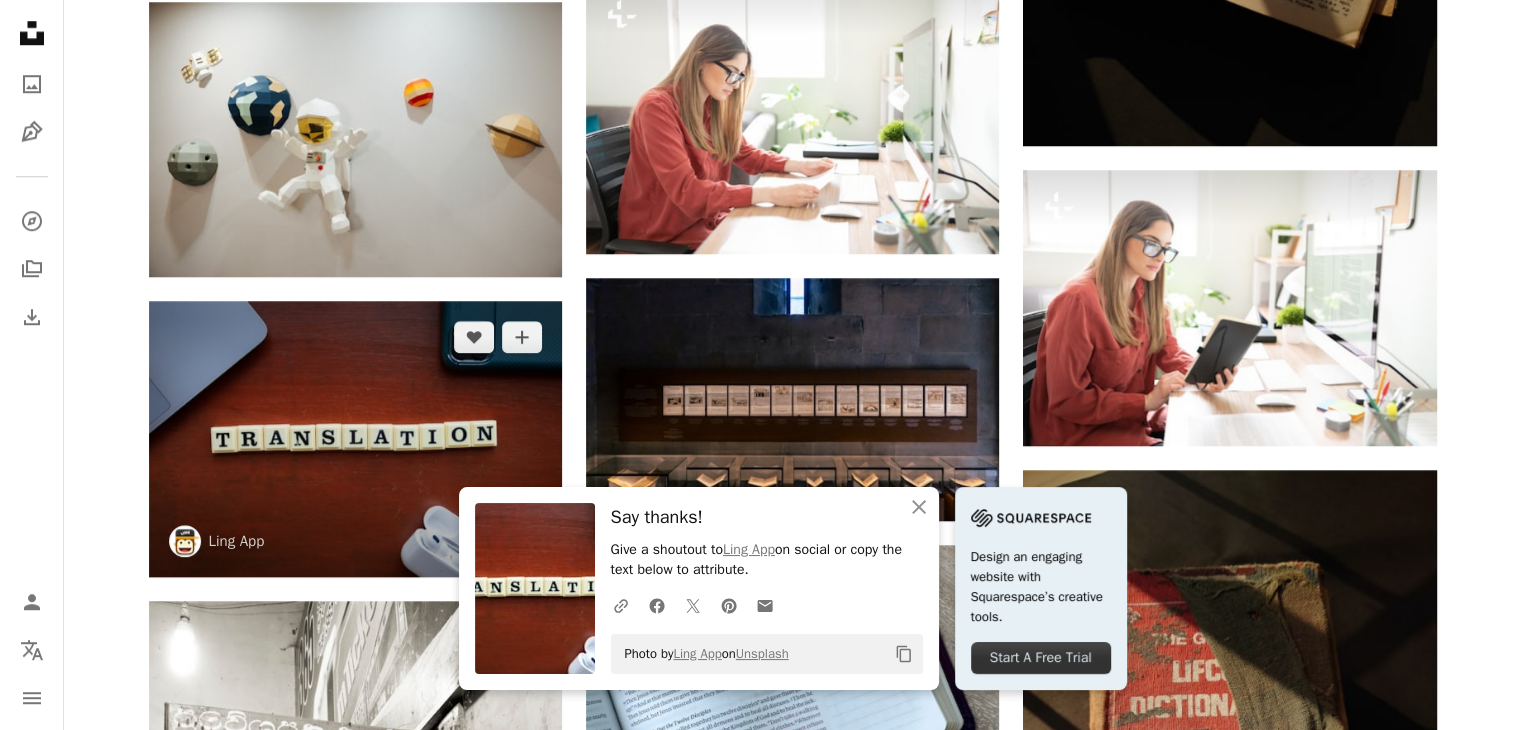 click at bounding box center [355, 438] 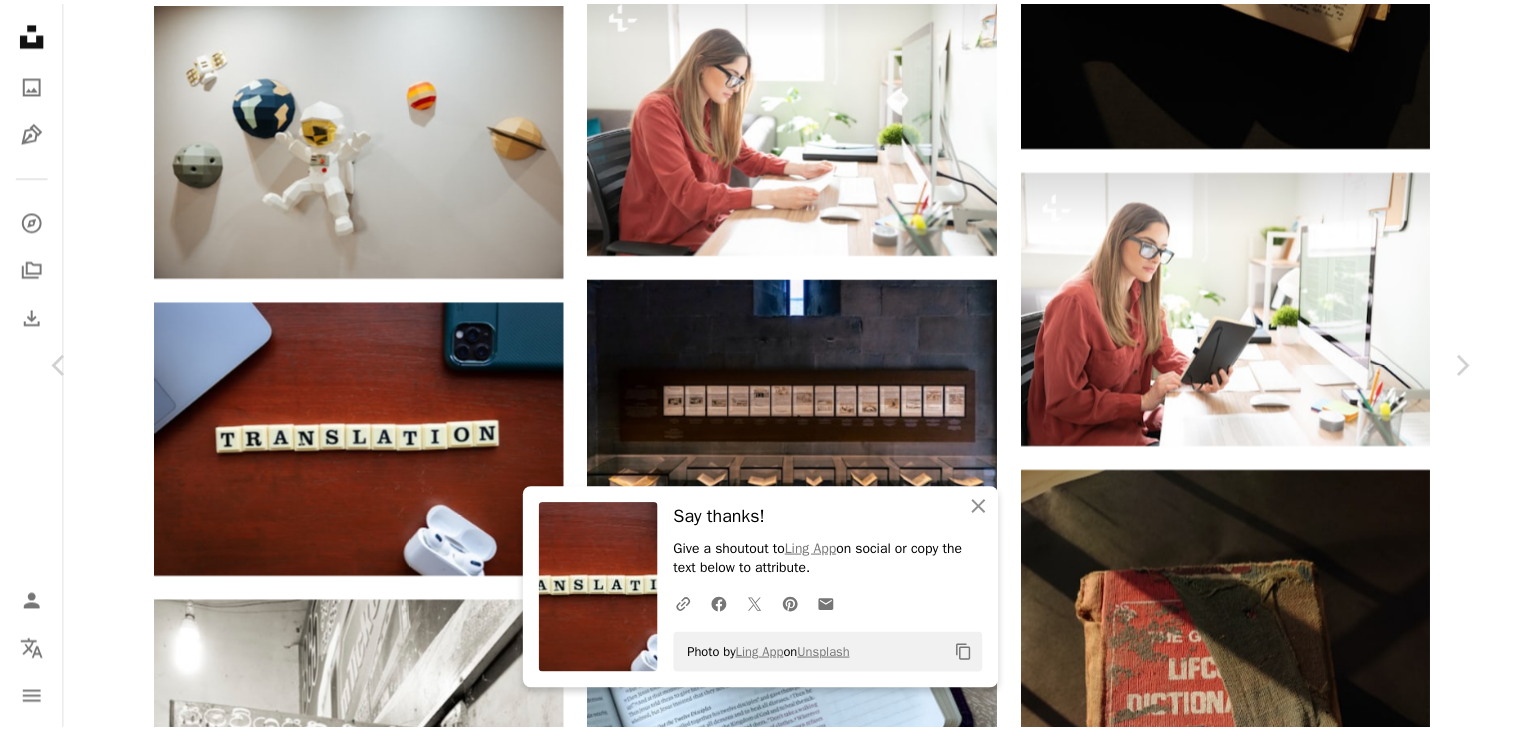scroll, scrollTop: 0, scrollLeft: 0, axis: both 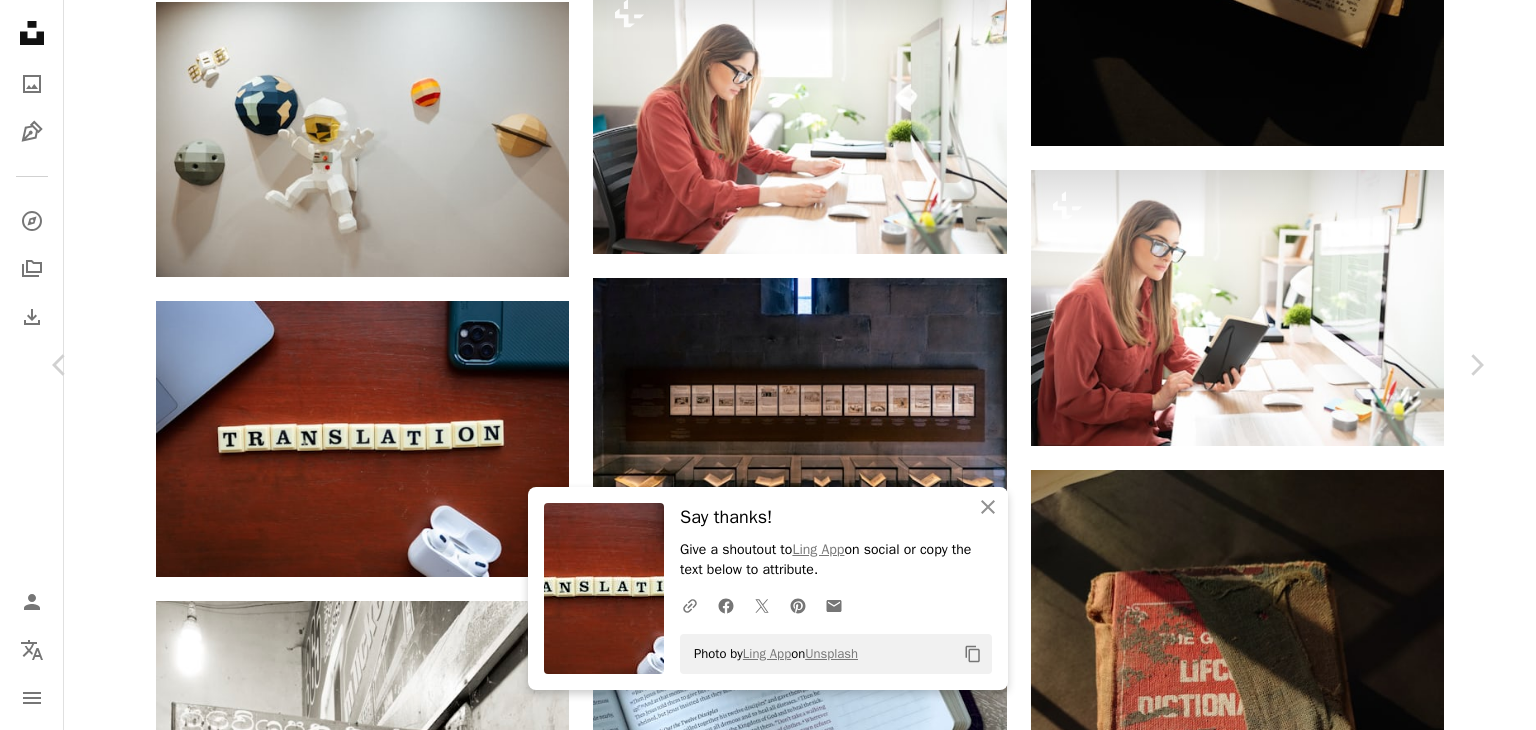 click on "Zoom in" at bounding box center [760, 5349] 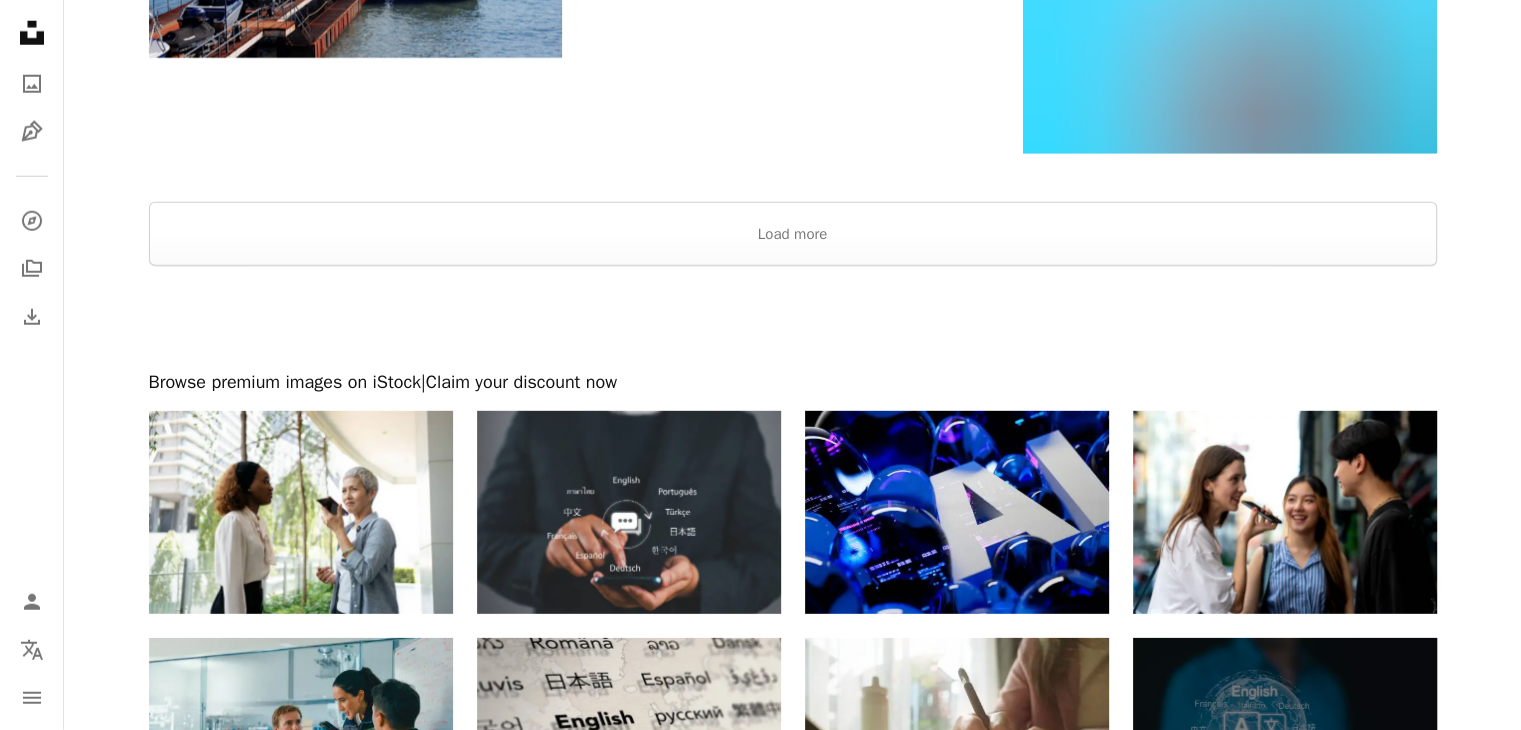 scroll, scrollTop: 5796, scrollLeft: 0, axis: vertical 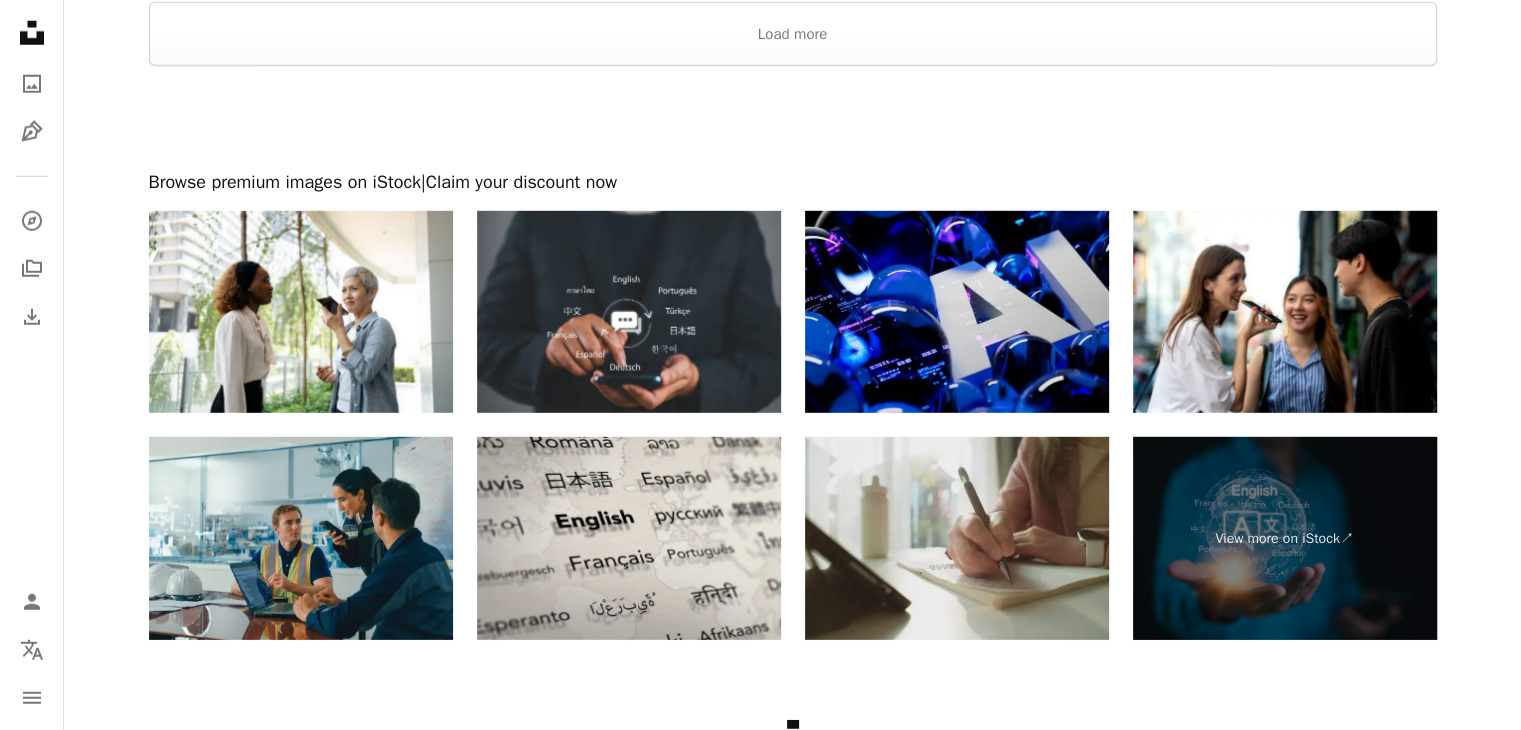 drag, startPoint x: 987, startPoint y: 537, endPoint x: 962, endPoint y: 504, distance: 41.400482 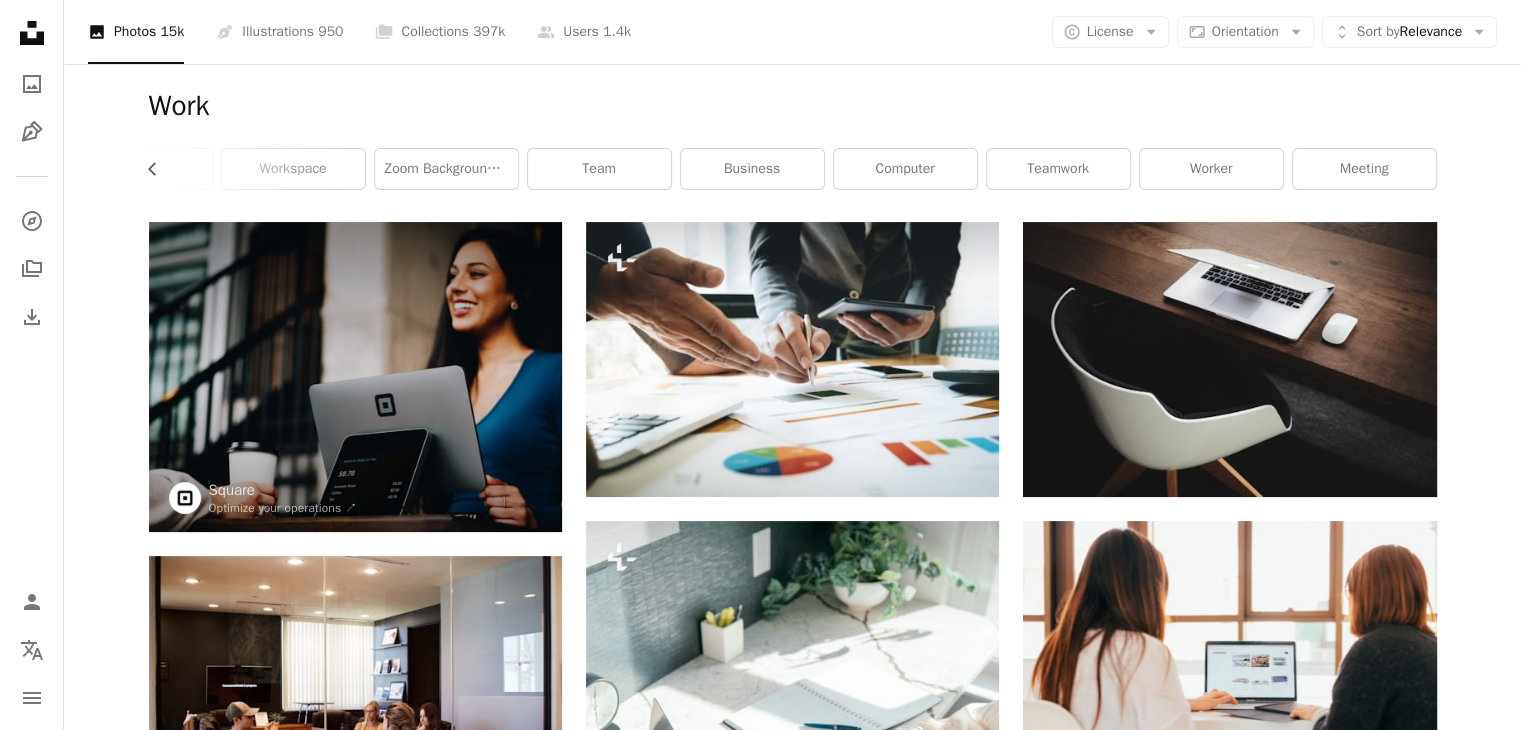 scroll, scrollTop: 0, scrollLeft: 0, axis: both 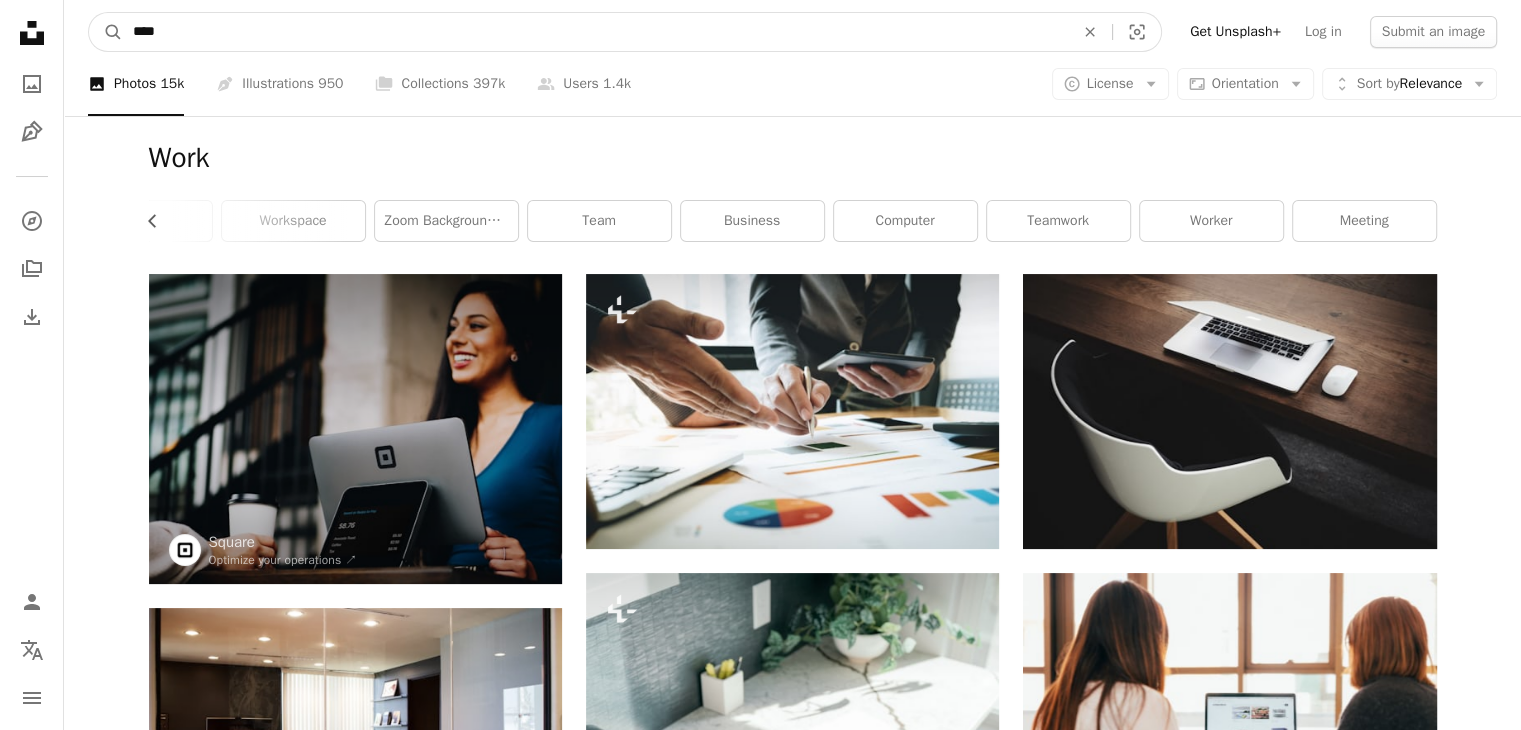 drag, startPoint x: 138, startPoint y: 32, endPoint x: 45, endPoint y: 43, distance: 93.64828 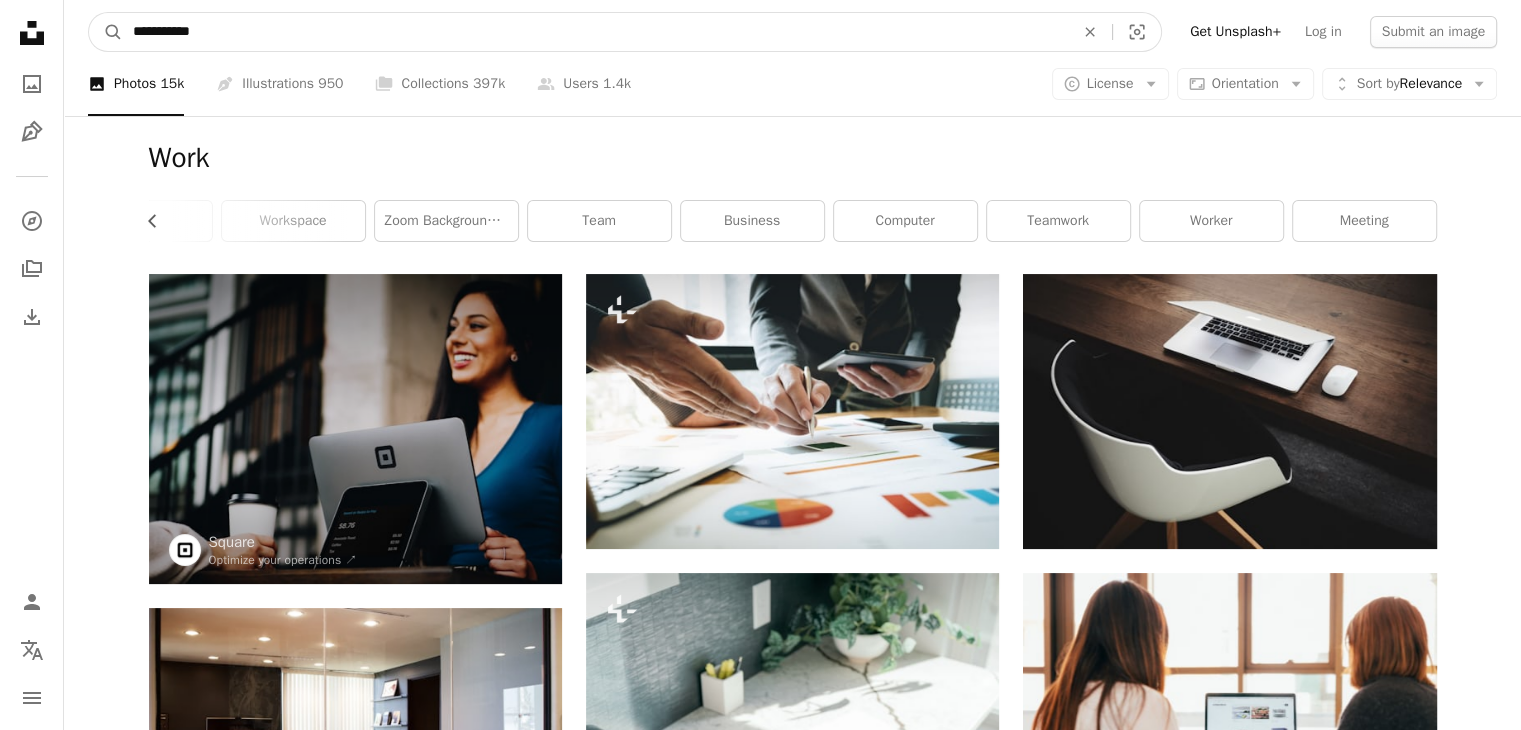 type on "**********" 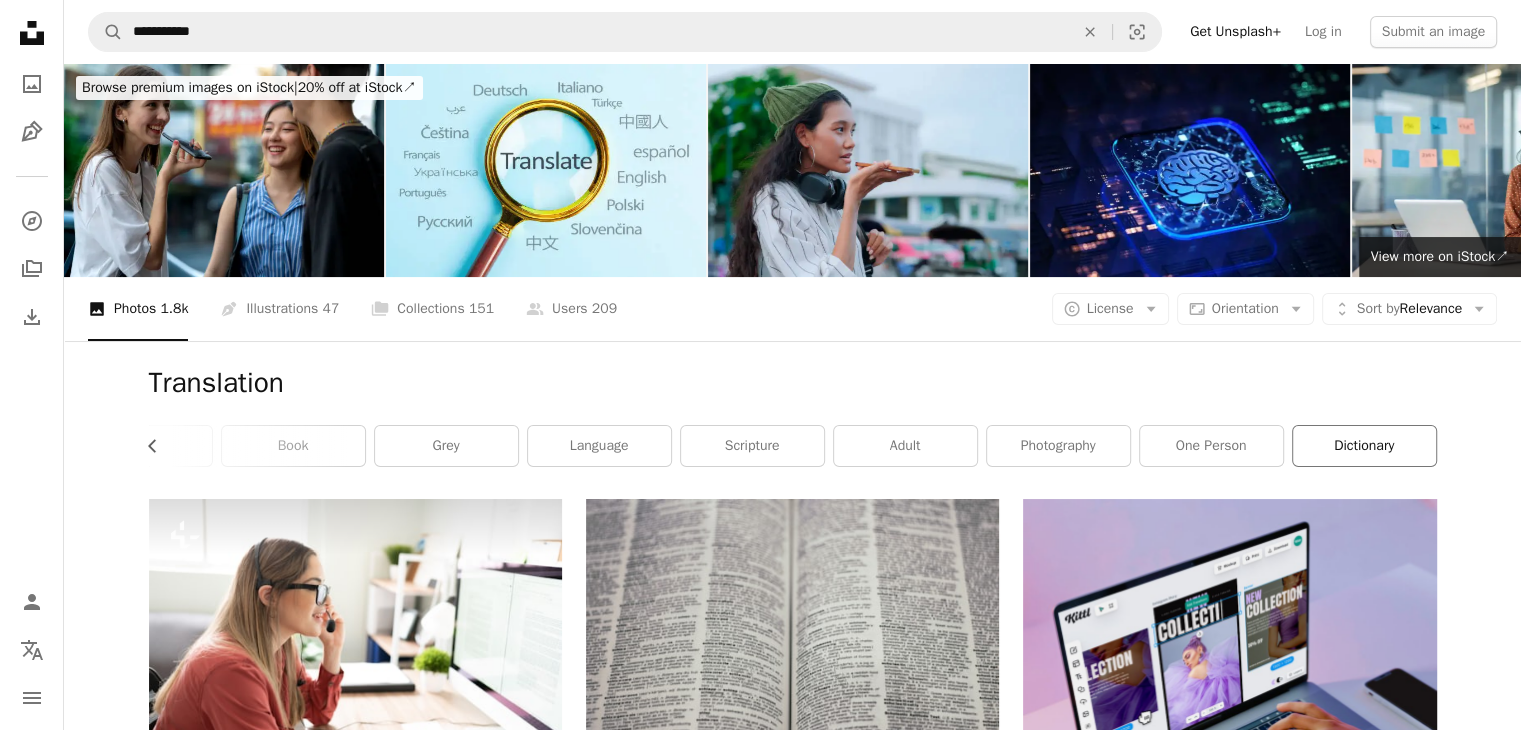 click on "dictionary" at bounding box center (1364, 446) 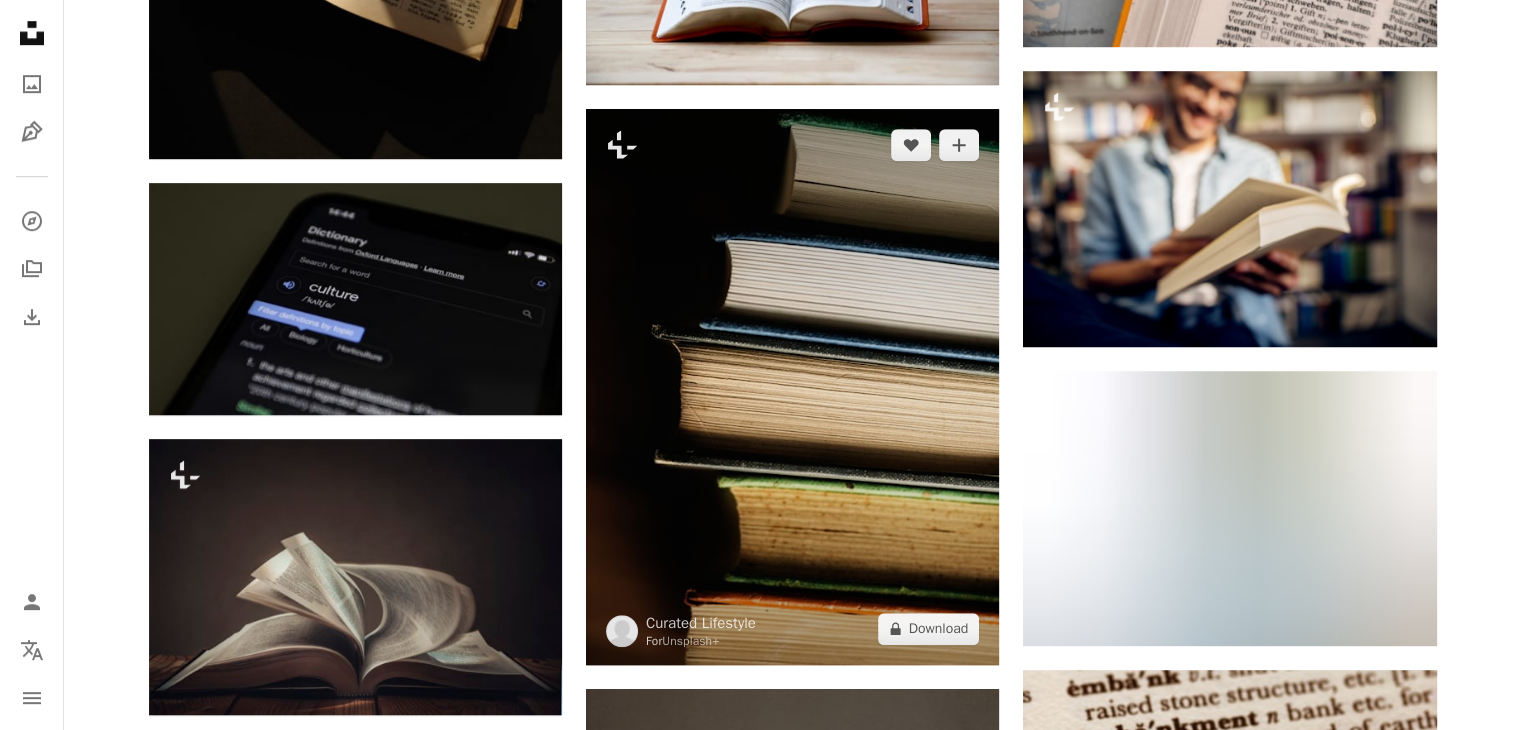 scroll, scrollTop: 1300, scrollLeft: 0, axis: vertical 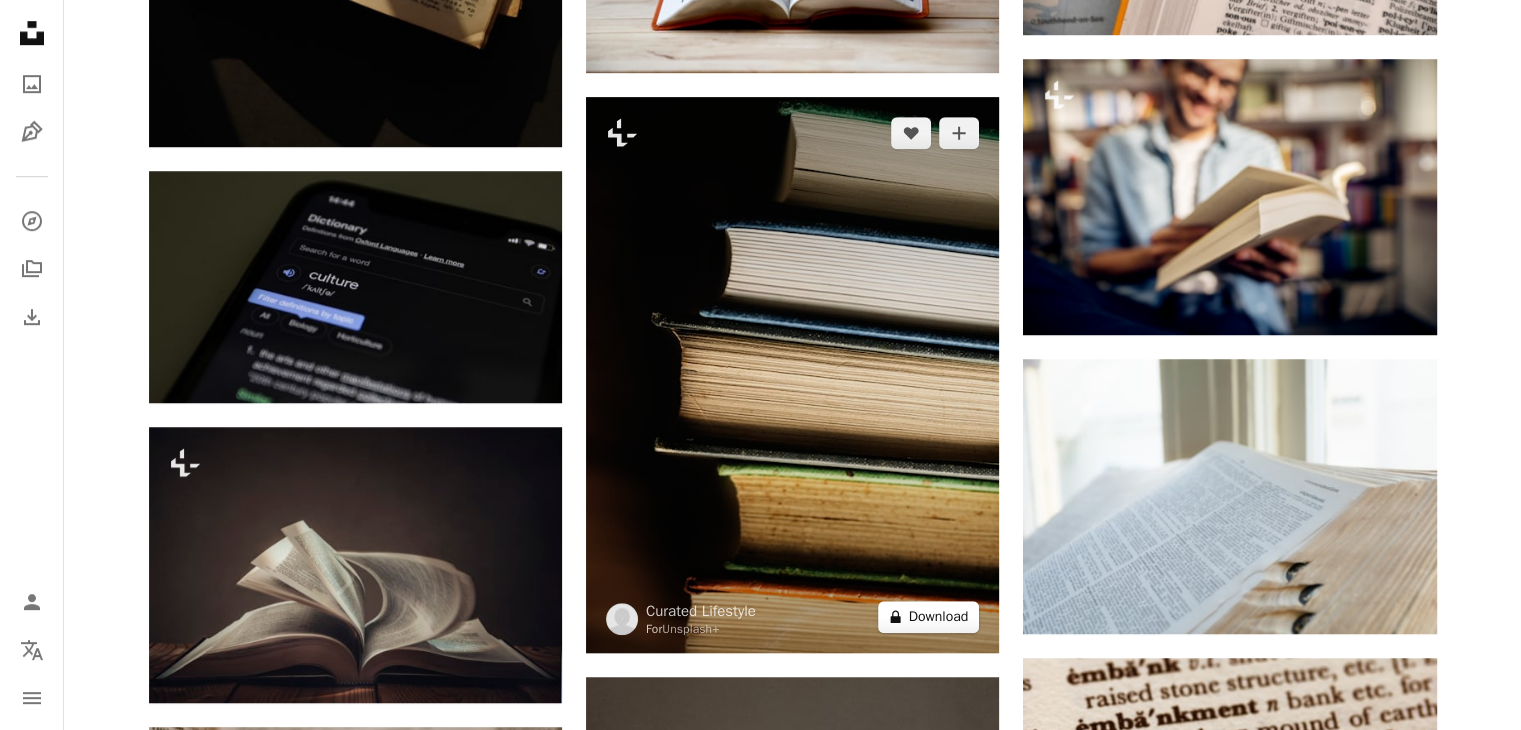 click on "A lock Download" at bounding box center (929, 617) 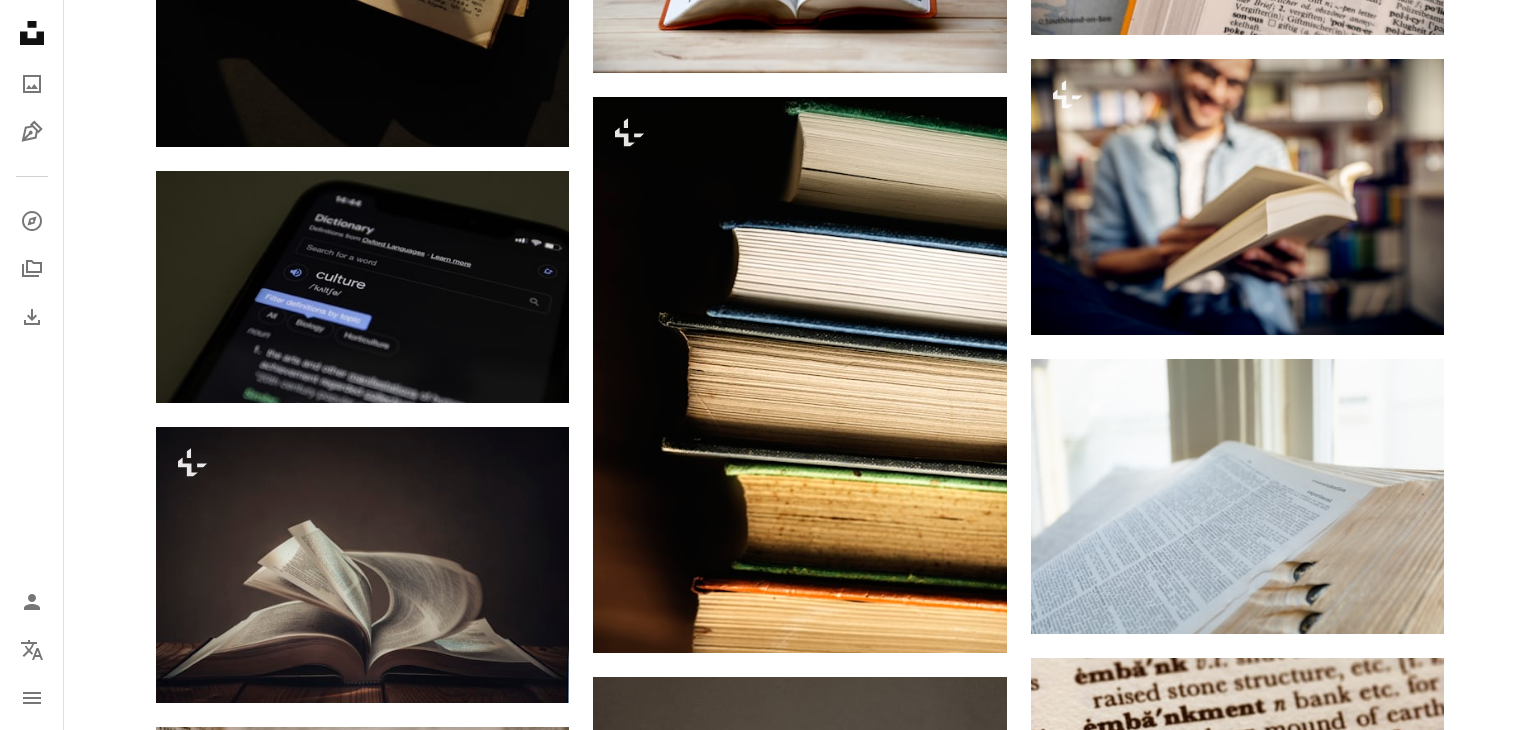 click on "An X shape Premium, ready to use images. Get unlimited access. A plus sign Members-only content added monthly A plus sign Unlimited royalty-free downloads A plus sign Illustrations  New A plus sign Enhanced legal protections yearly 65%  off monthly $20   $7 CAD per month * Get  Unsplash+ * When paid annually, billed upfront  $84 Taxes where applicable. Renews automatically. Cancel anytime." at bounding box center [768, 3434] 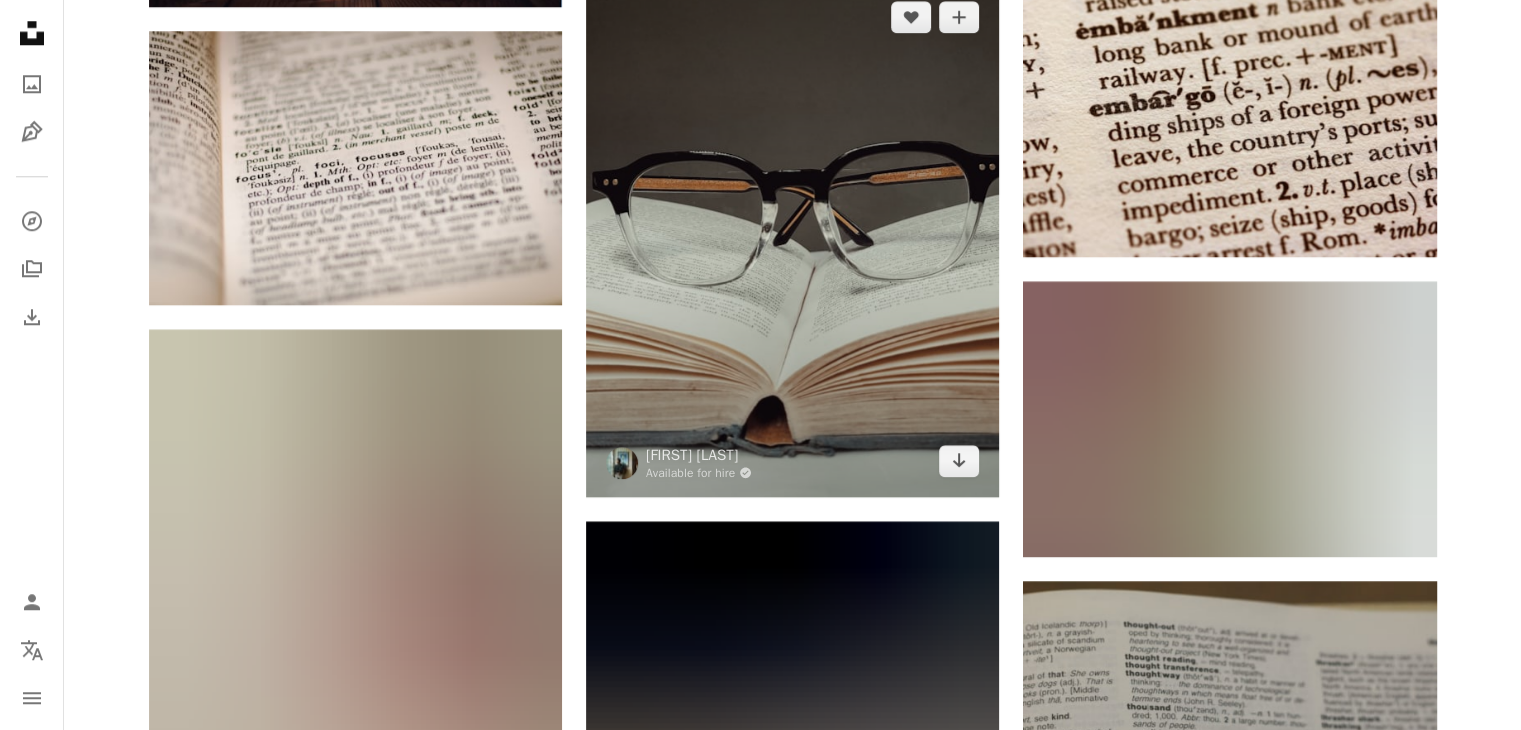 scroll, scrollTop: 2000, scrollLeft: 0, axis: vertical 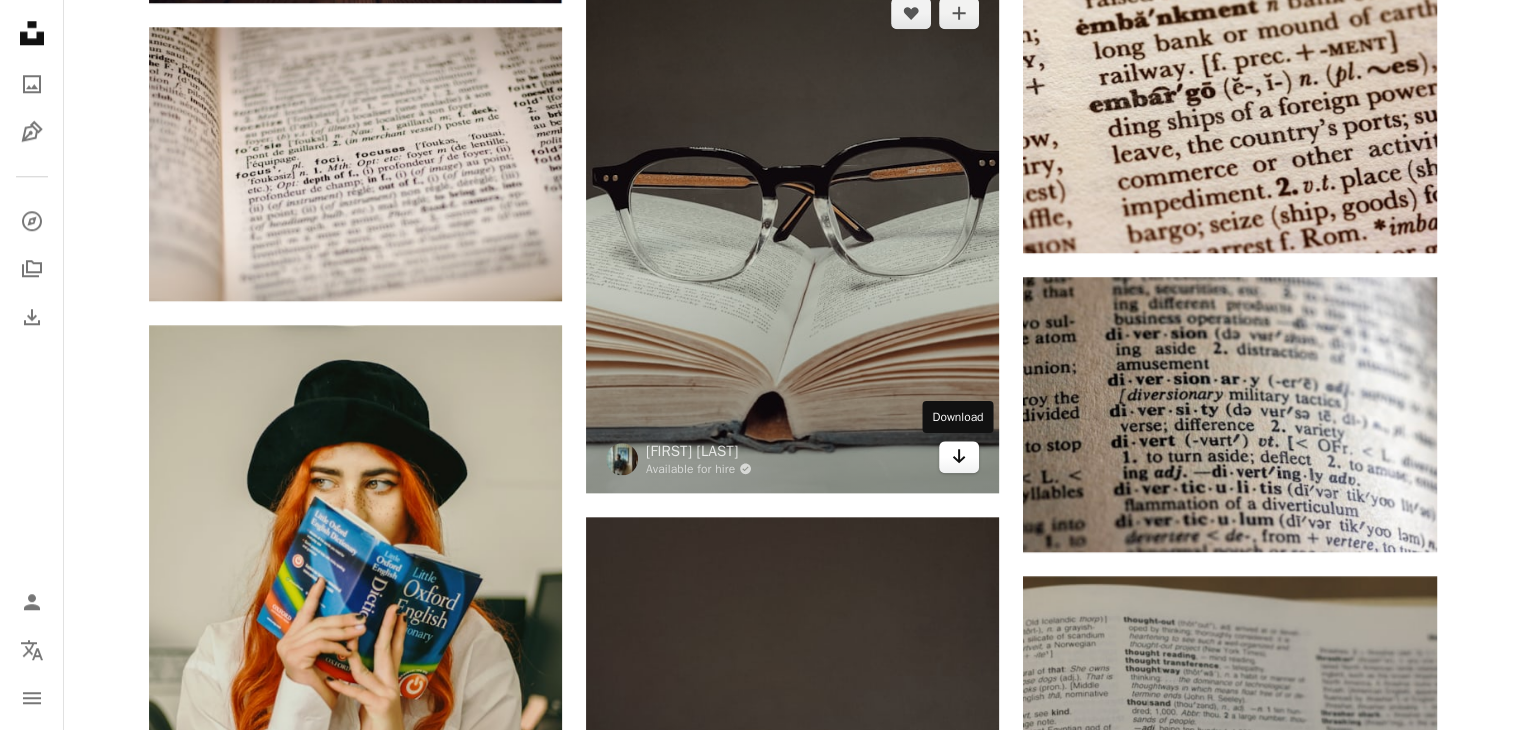 click 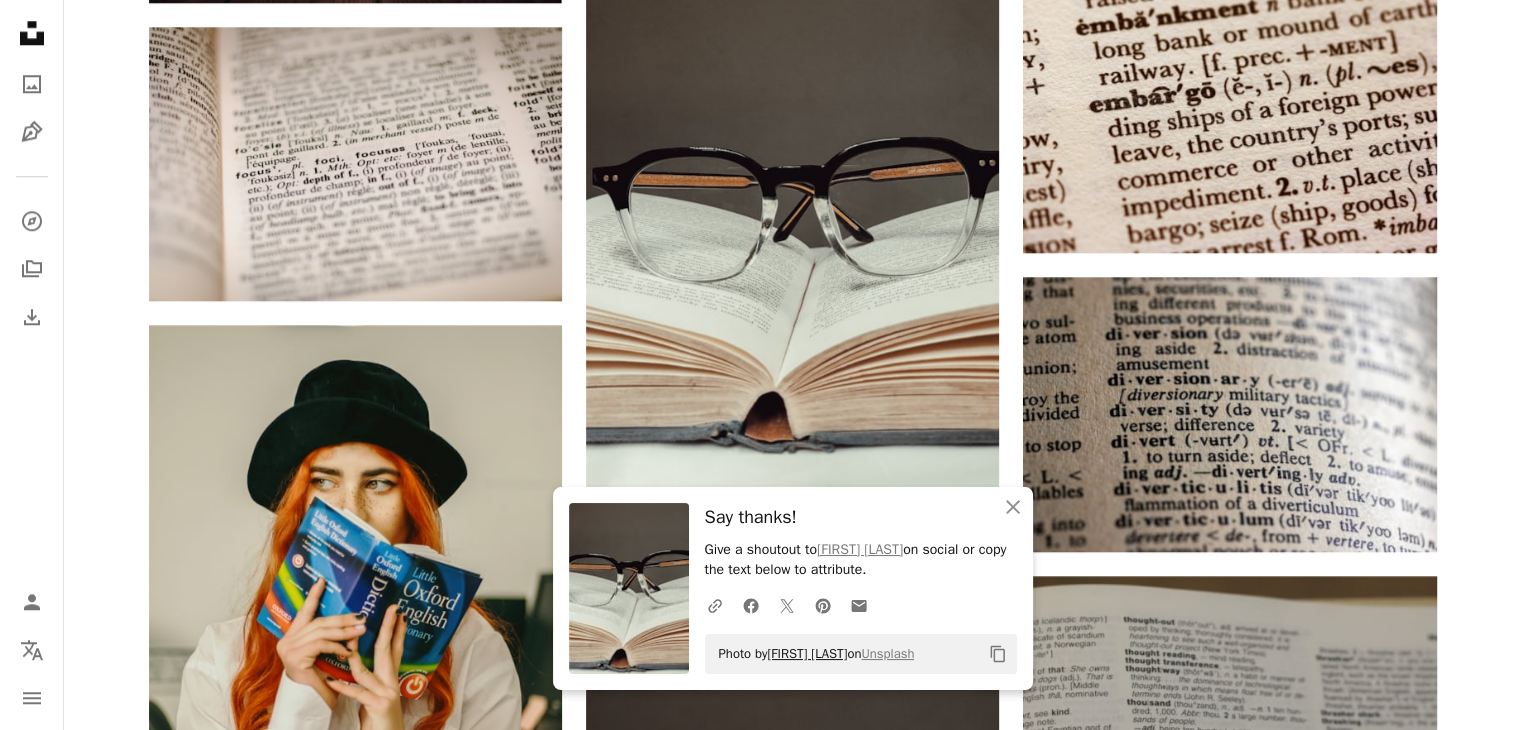 click on "[FIRST] [LAST]" at bounding box center (807, 653) 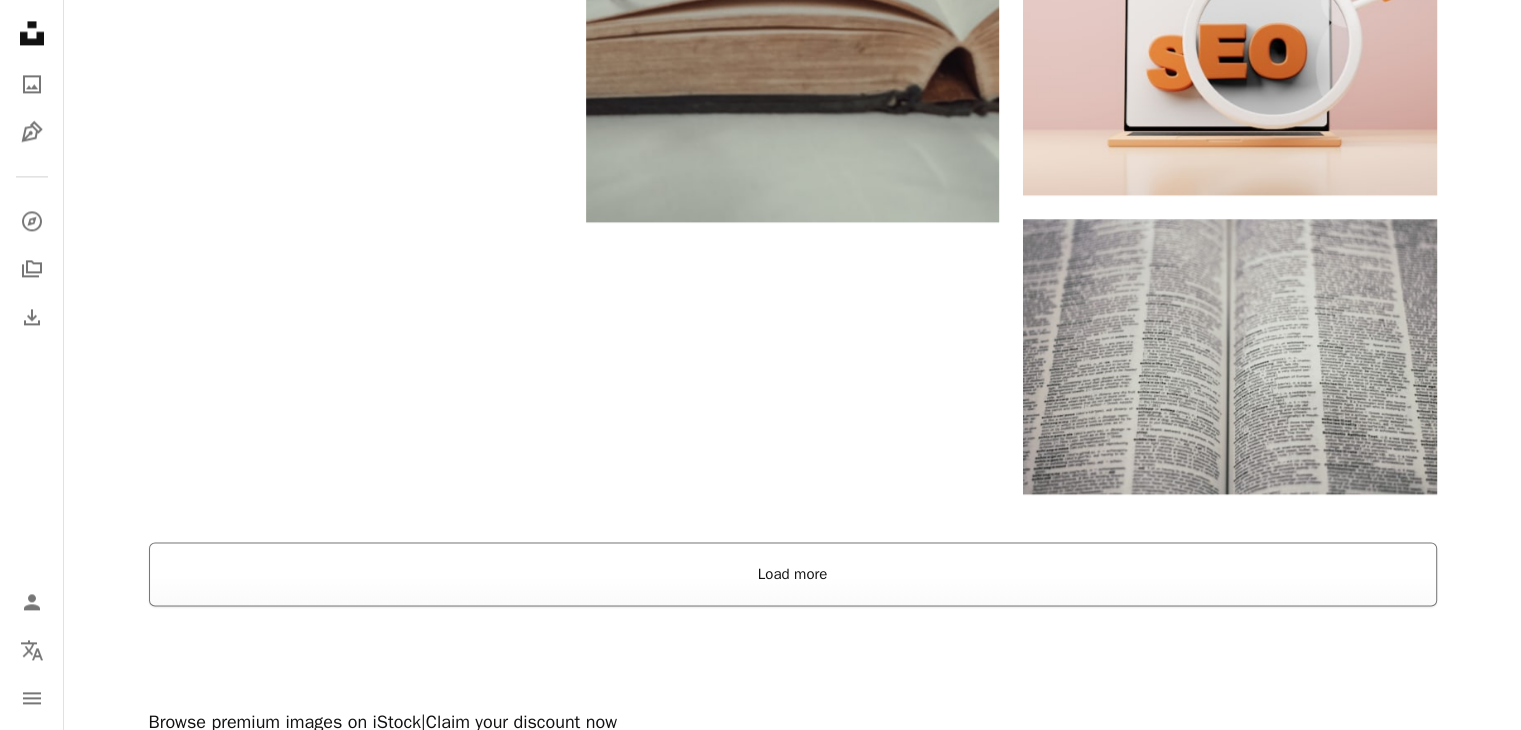 scroll, scrollTop: 3000, scrollLeft: 0, axis: vertical 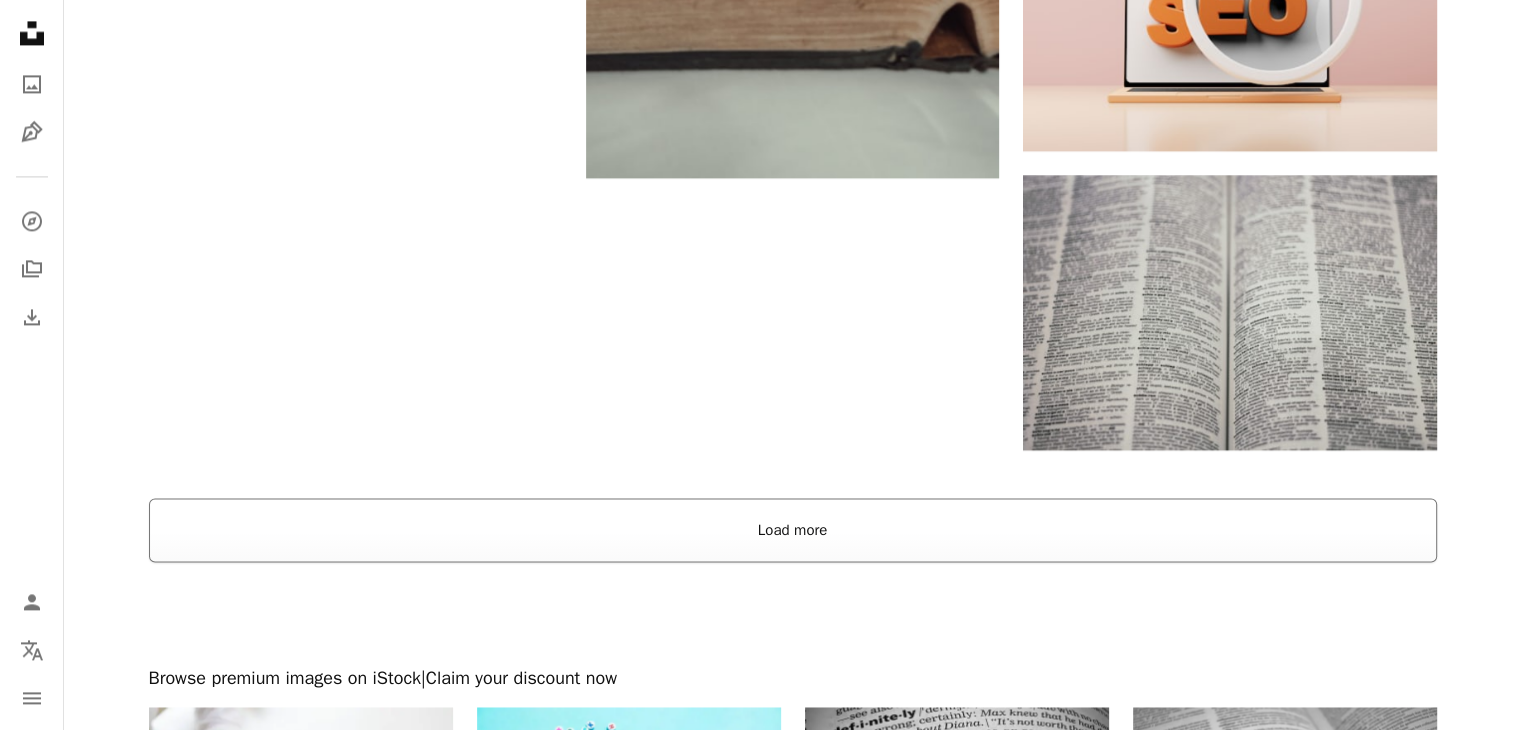 click on "Load more" at bounding box center [793, 530] 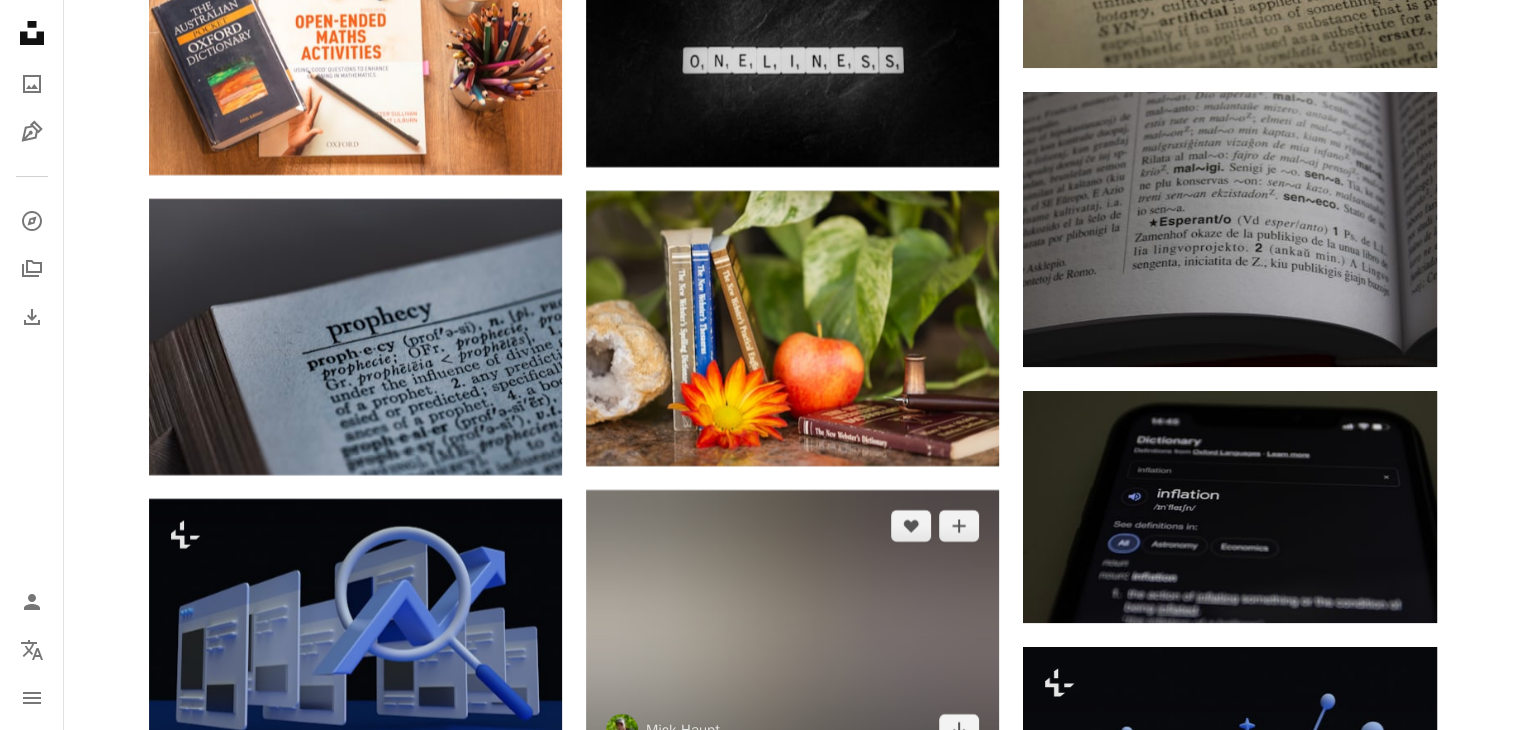 scroll, scrollTop: 7600, scrollLeft: 0, axis: vertical 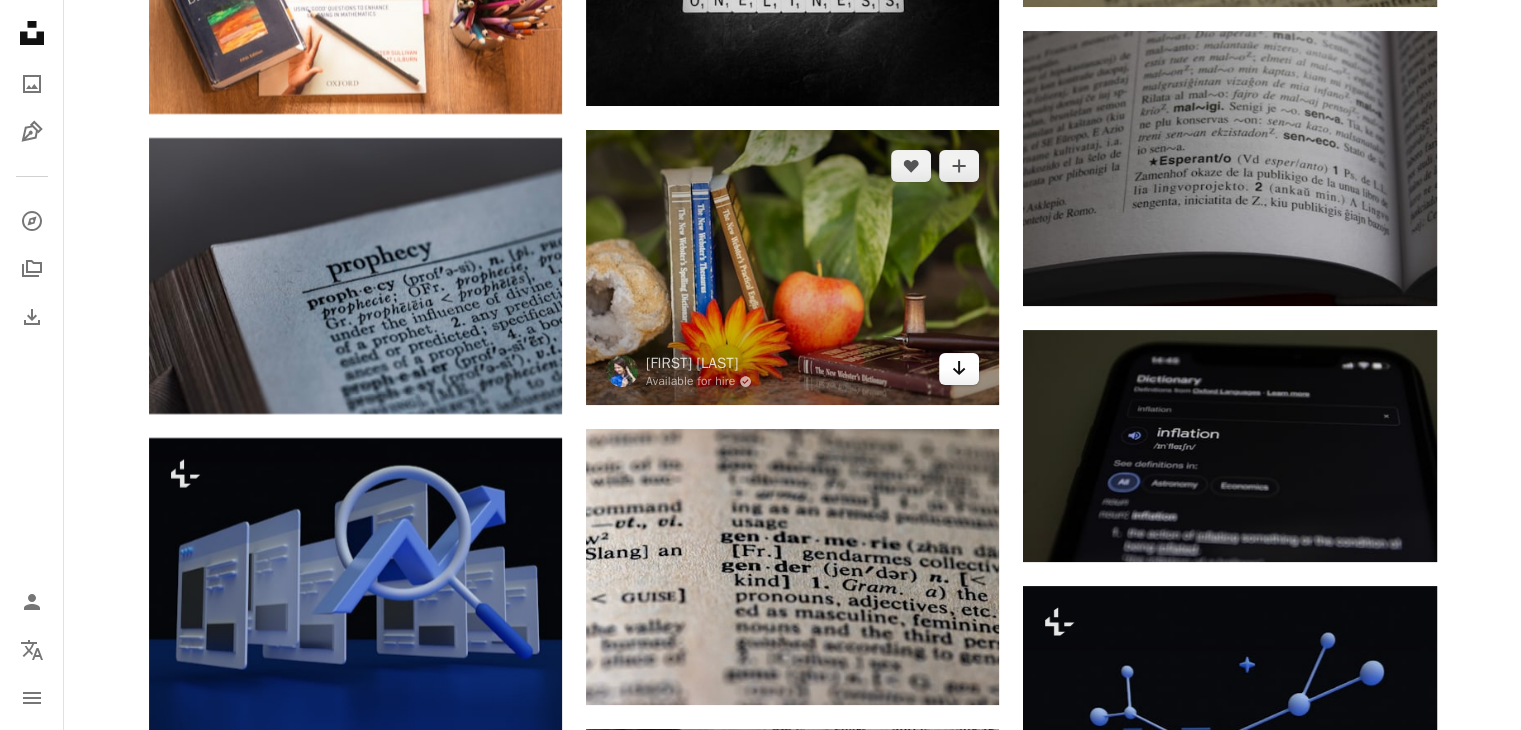 click on "Arrow pointing down" 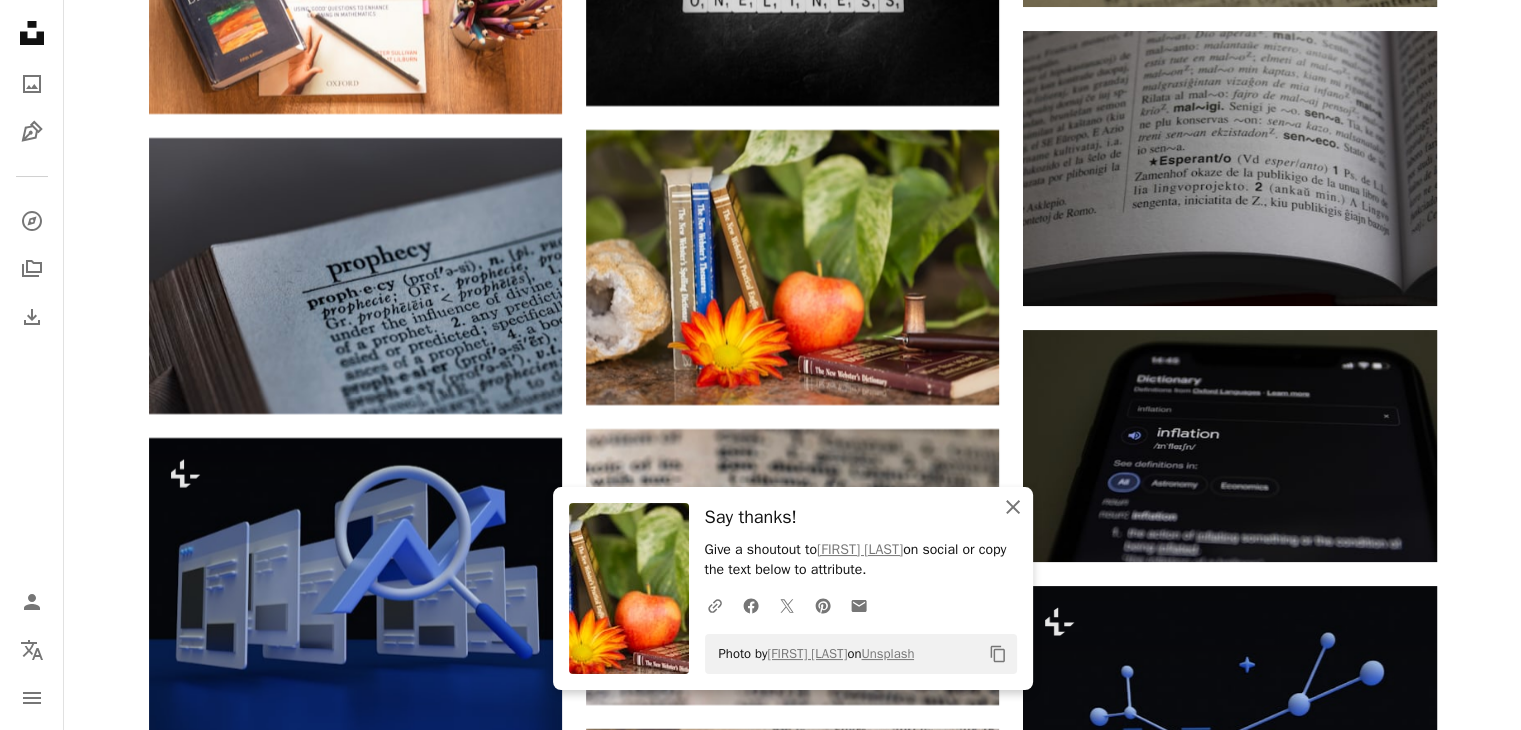 click on "An X shape" 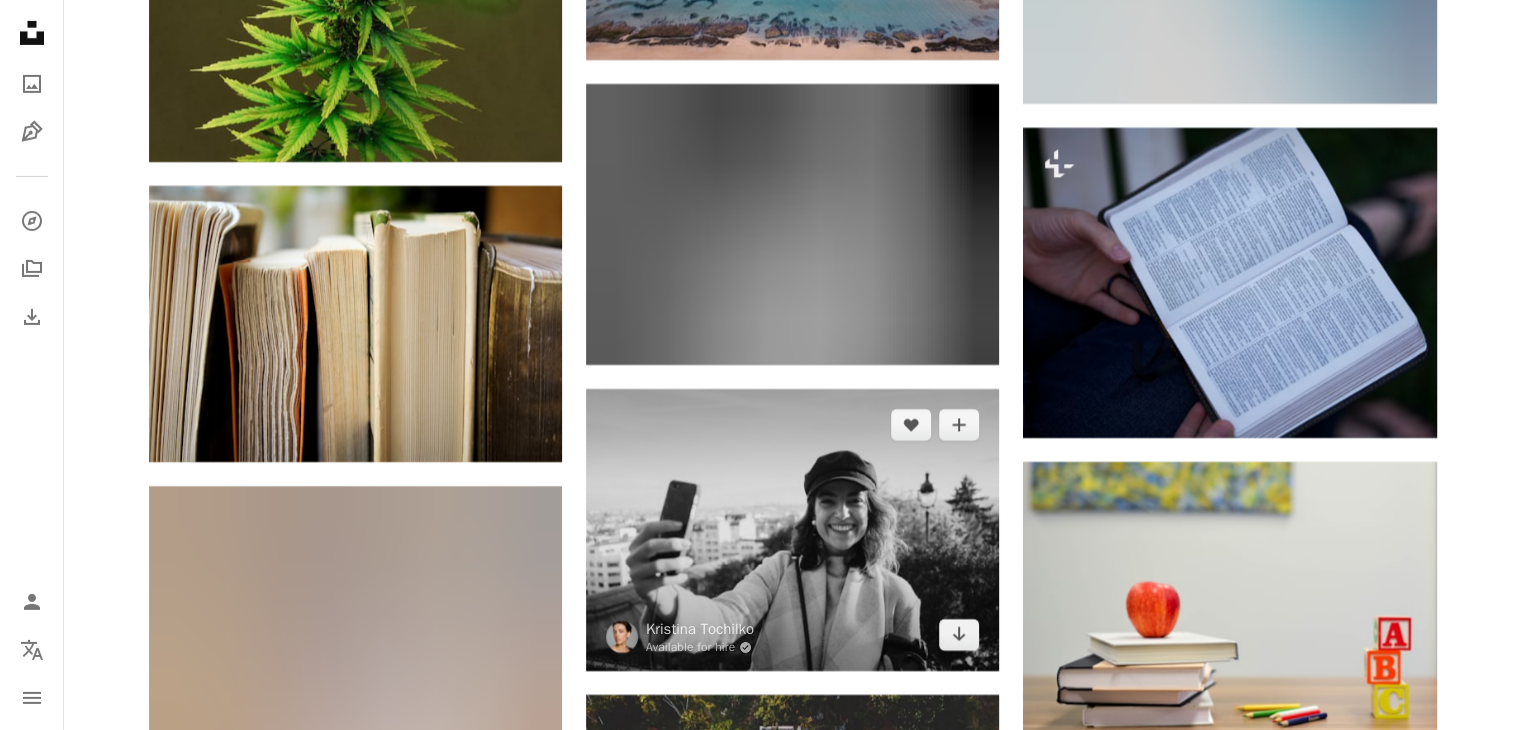 scroll, scrollTop: 14600, scrollLeft: 0, axis: vertical 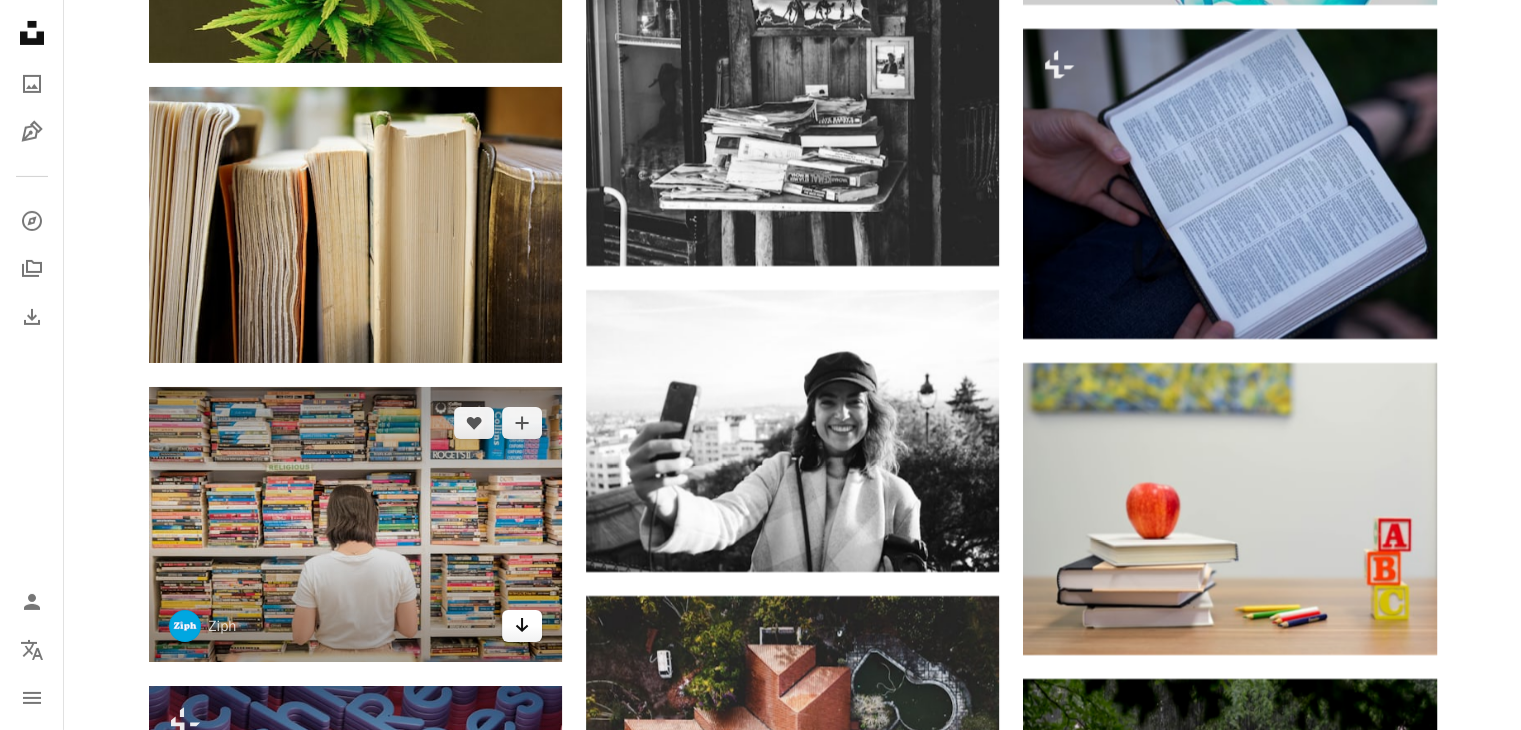 click 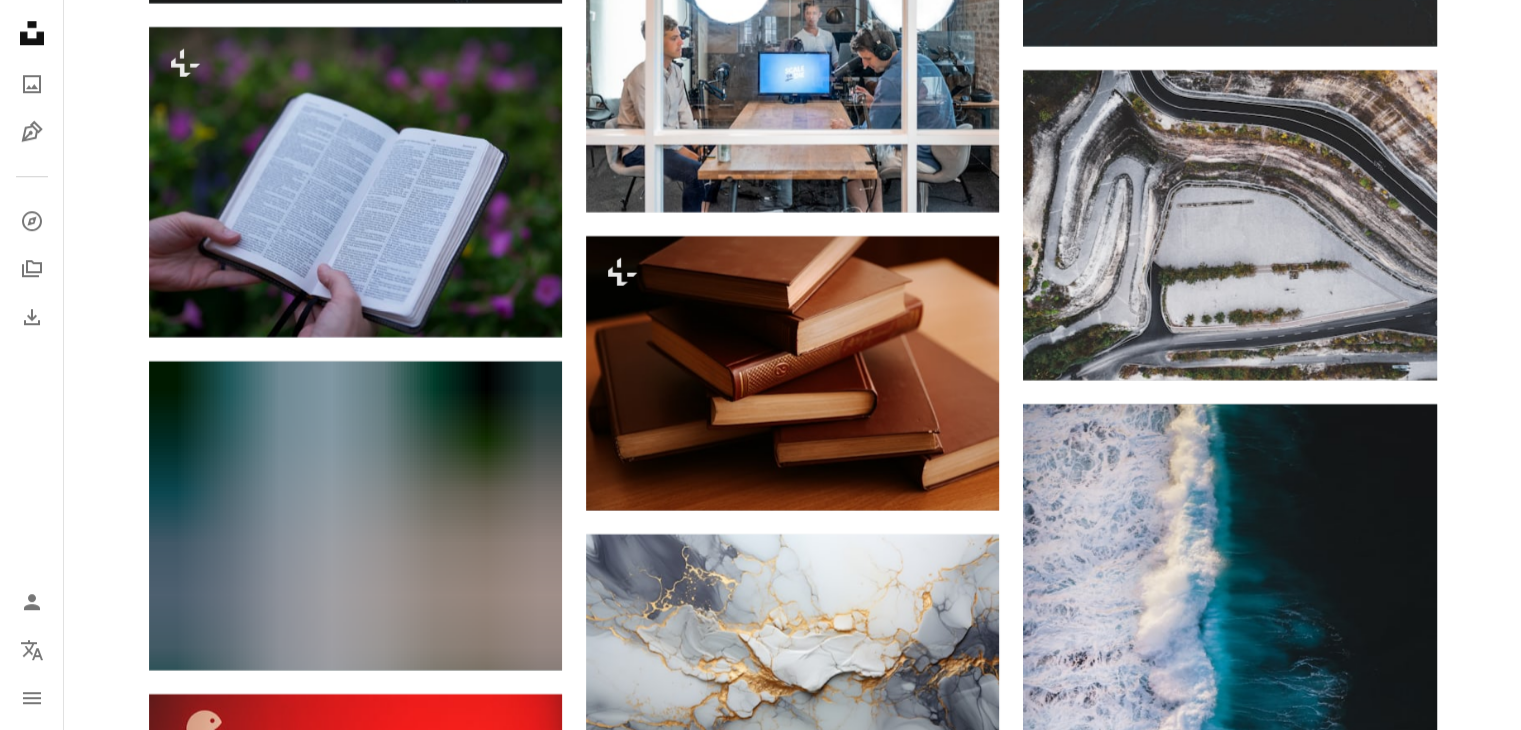 scroll, scrollTop: 17300, scrollLeft: 0, axis: vertical 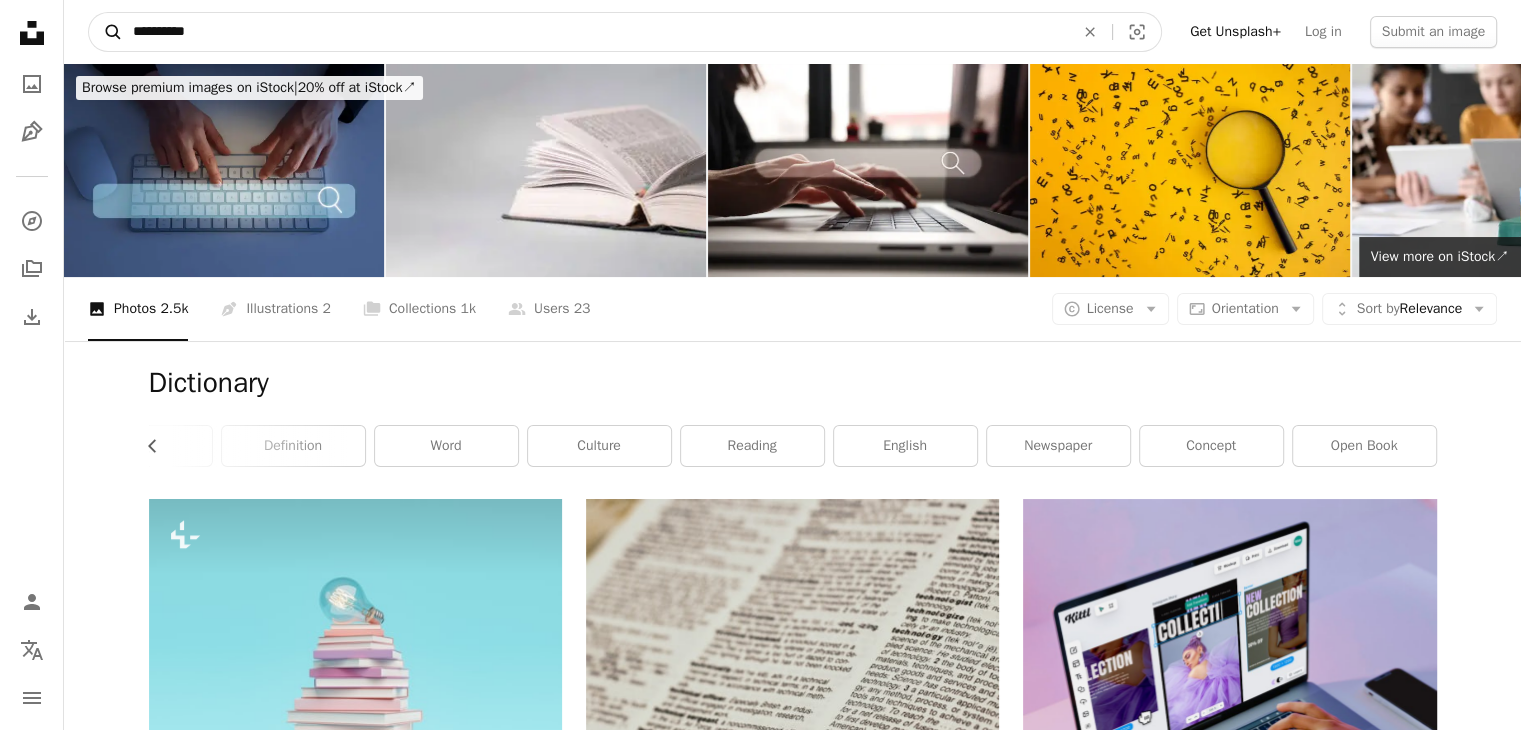 drag, startPoint x: 196, startPoint y: 34, endPoint x: 92, endPoint y: 33, distance: 104.00481 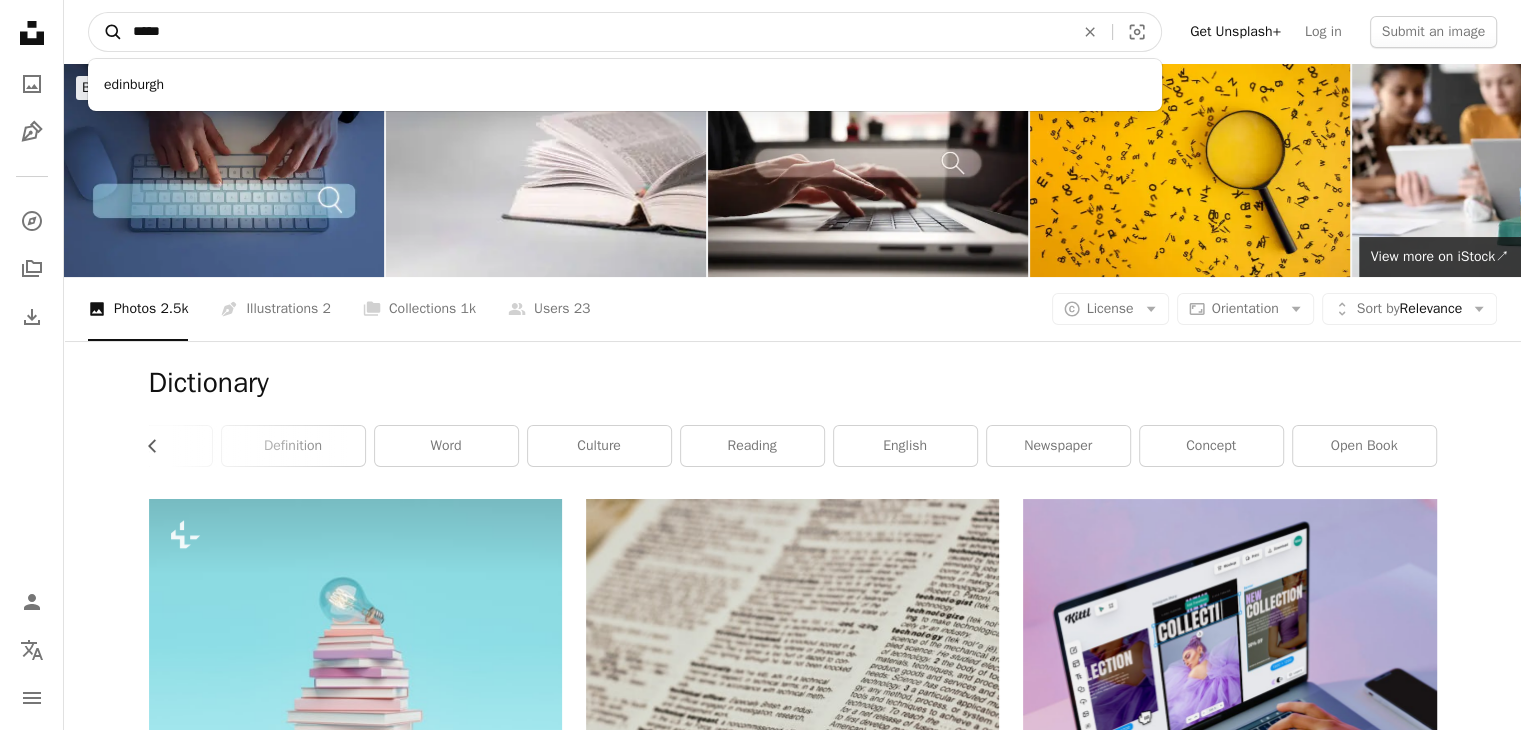 type on "******" 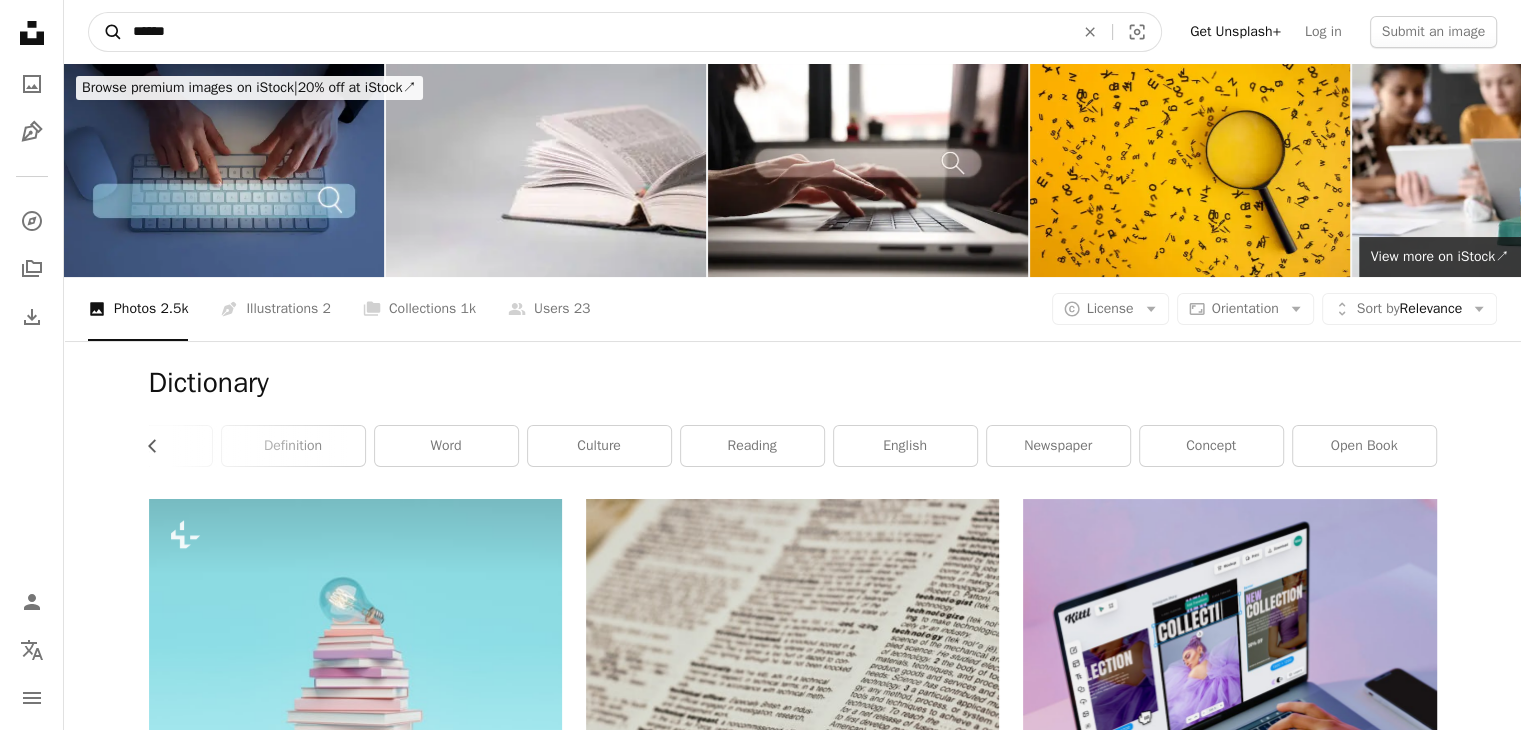 click on "A magnifying glass" at bounding box center (106, 32) 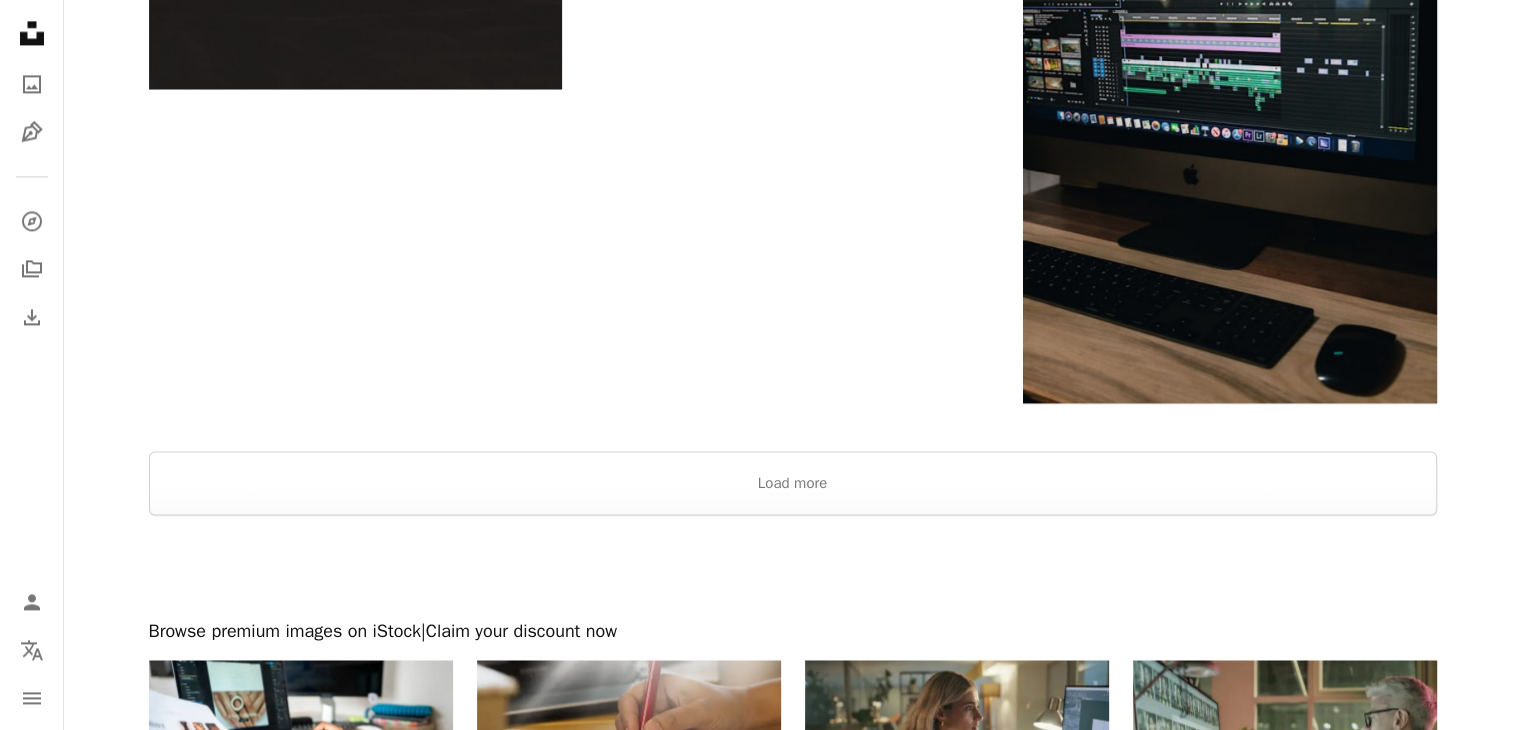 scroll, scrollTop: 3300, scrollLeft: 0, axis: vertical 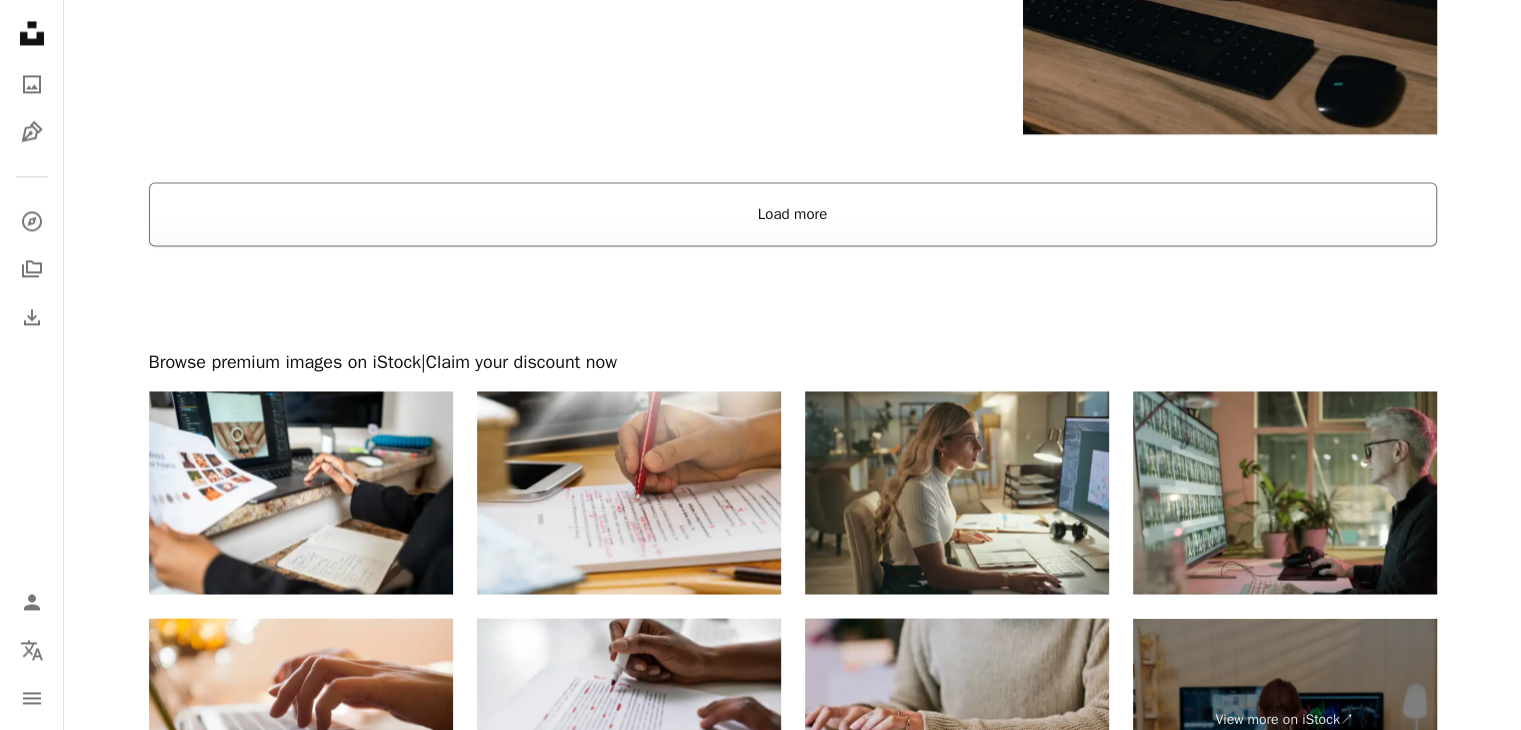 click on "Load more" at bounding box center (793, 214) 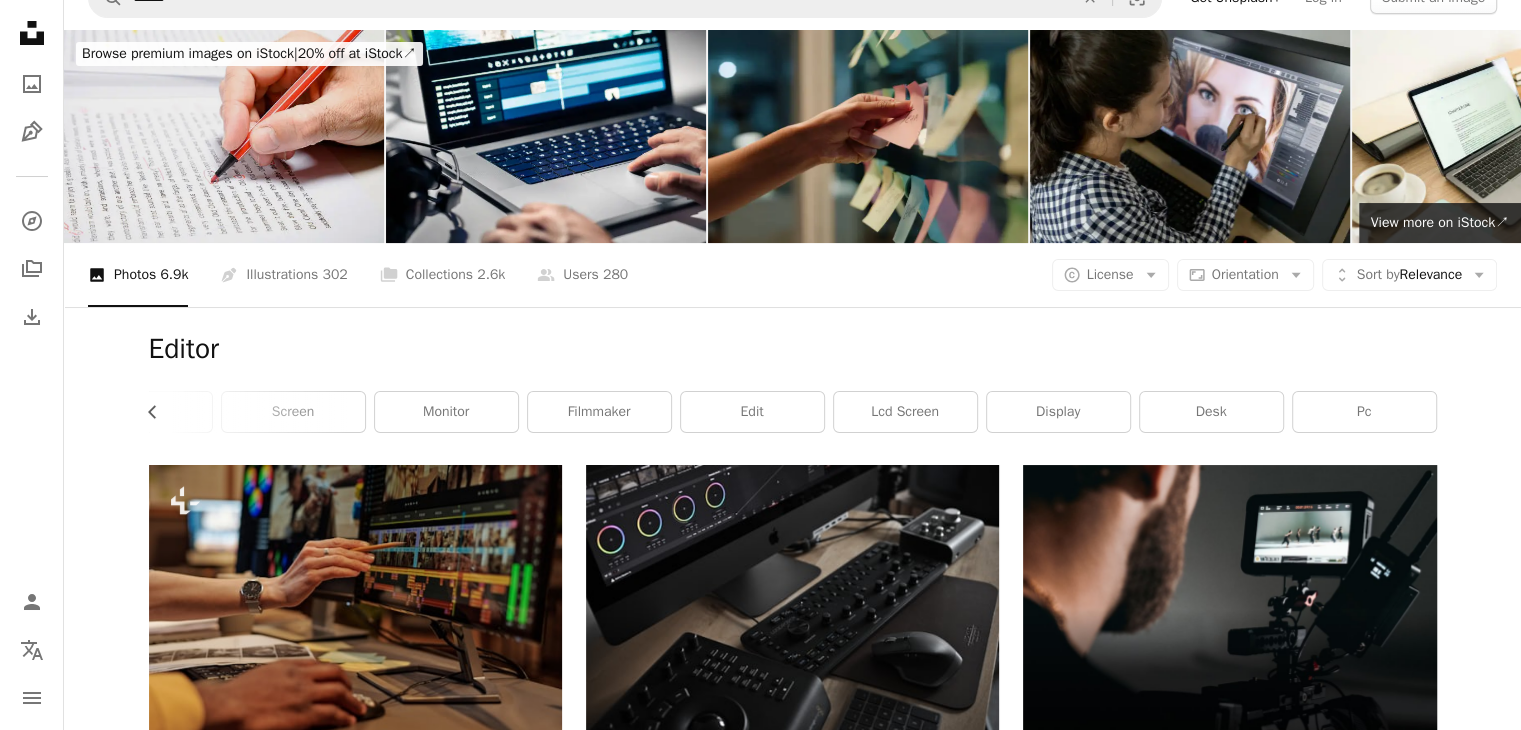 scroll, scrollTop: 0, scrollLeft: 0, axis: both 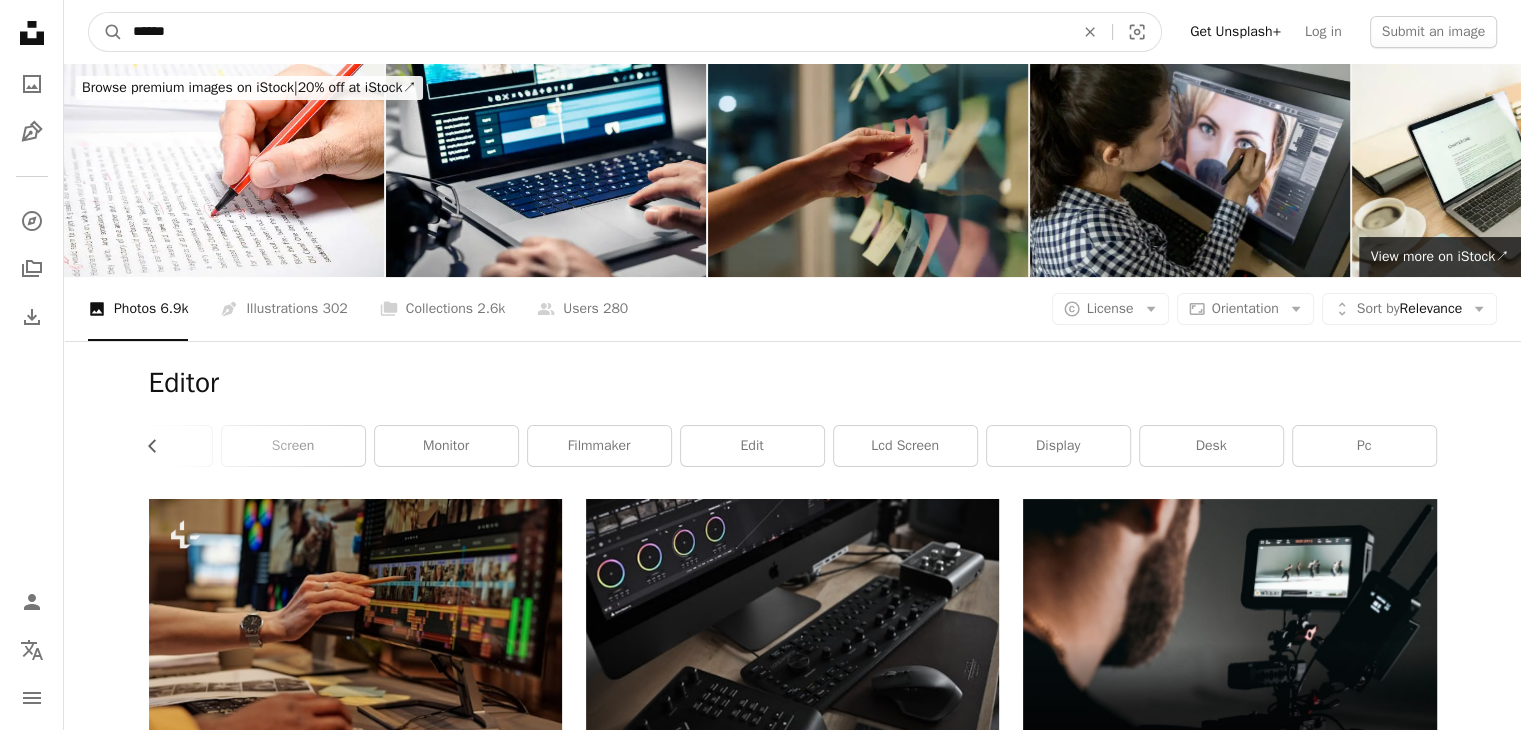 click on "******" at bounding box center [595, 32] 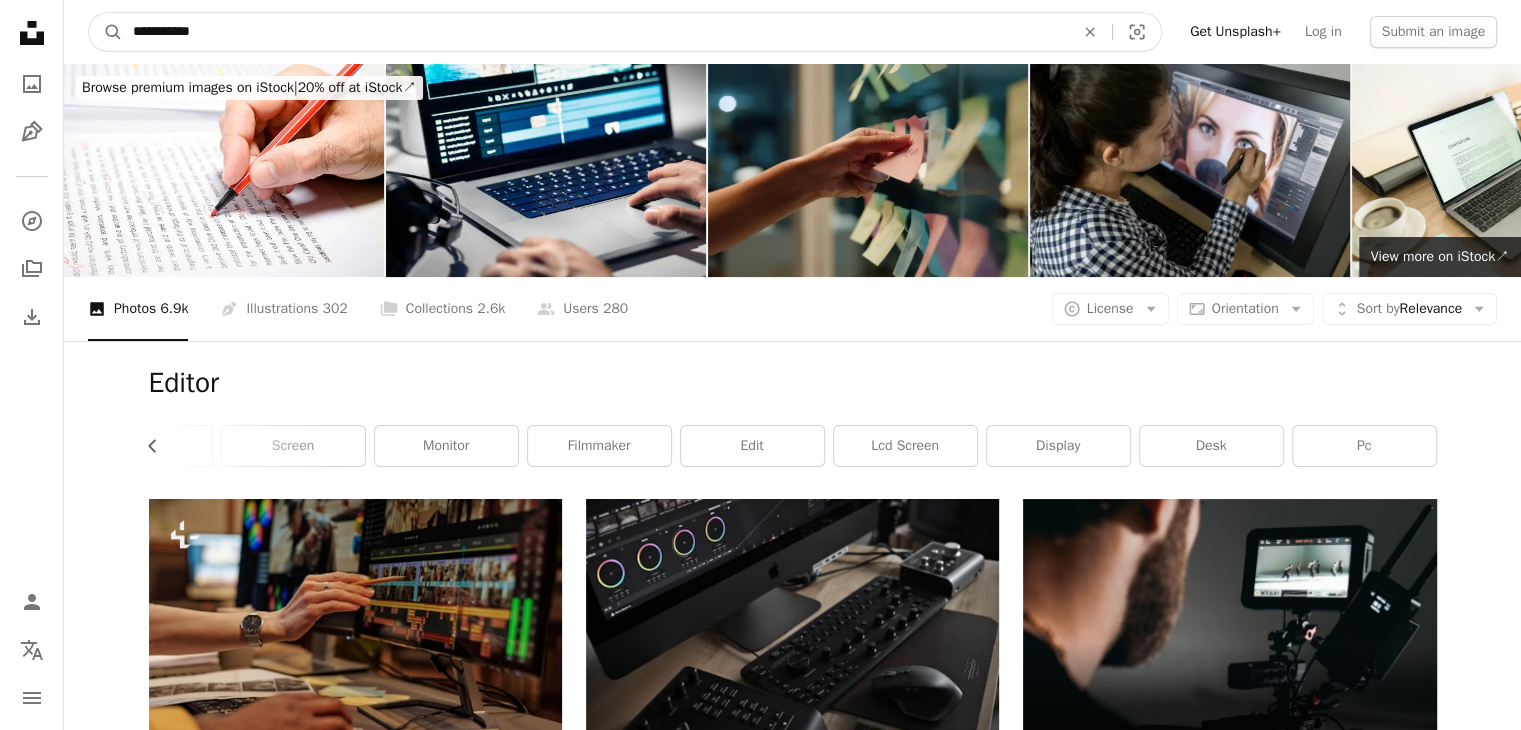 click on "**********" at bounding box center (595, 32) 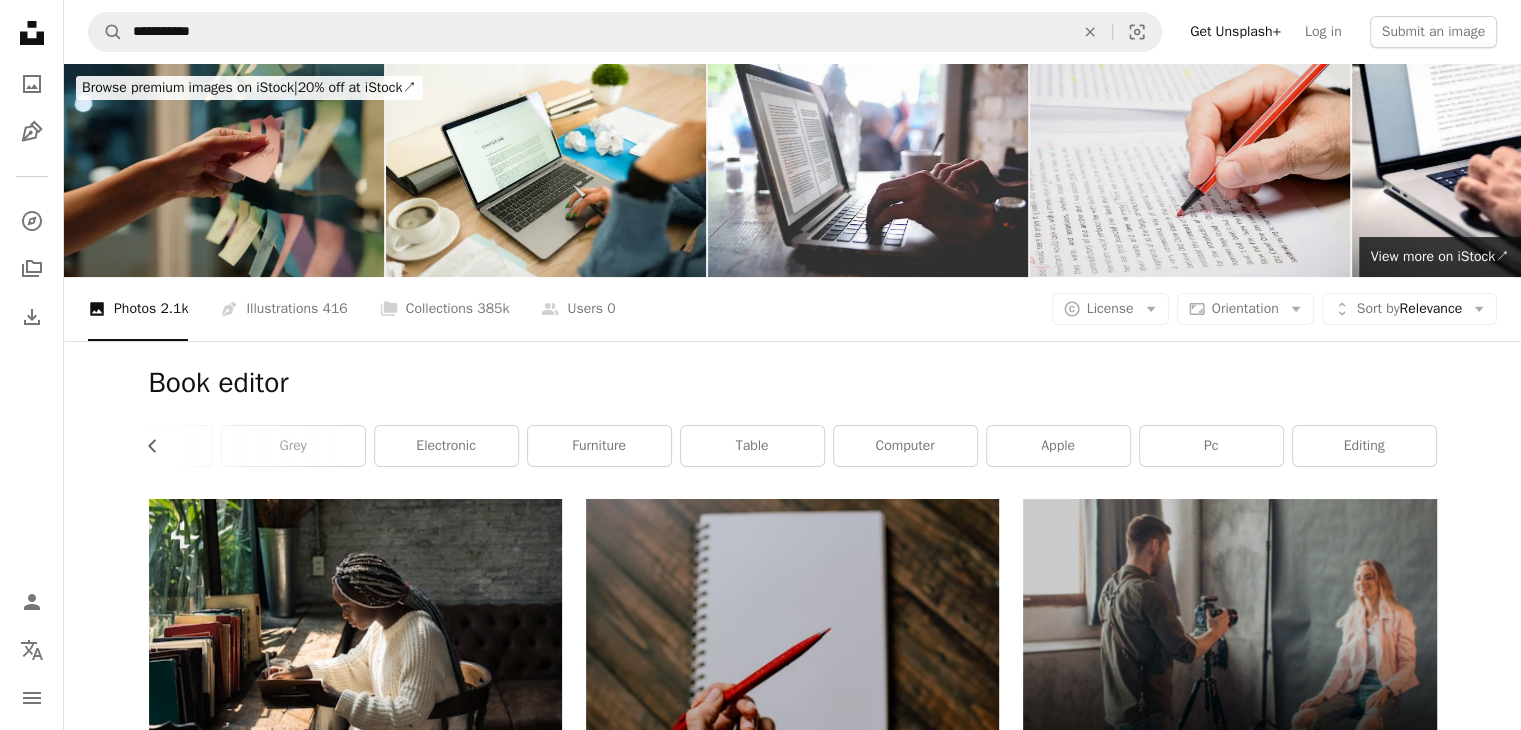 drag, startPoint x: 1216, startPoint y: 198, endPoint x: 1180, endPoint y: 190, distance: 36.878178 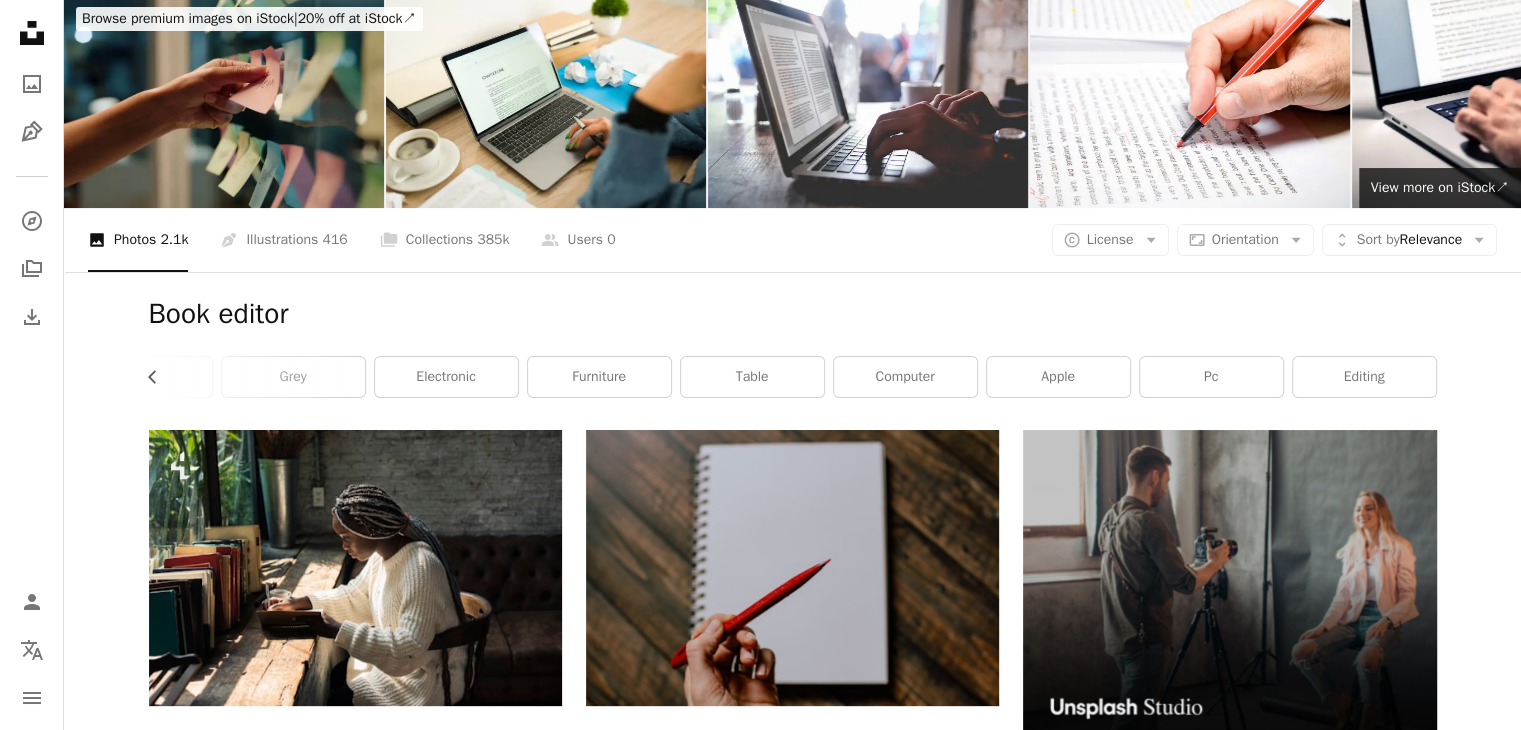 scroll, scrollTop: 100, scrollLeft: 0, axis: vertical 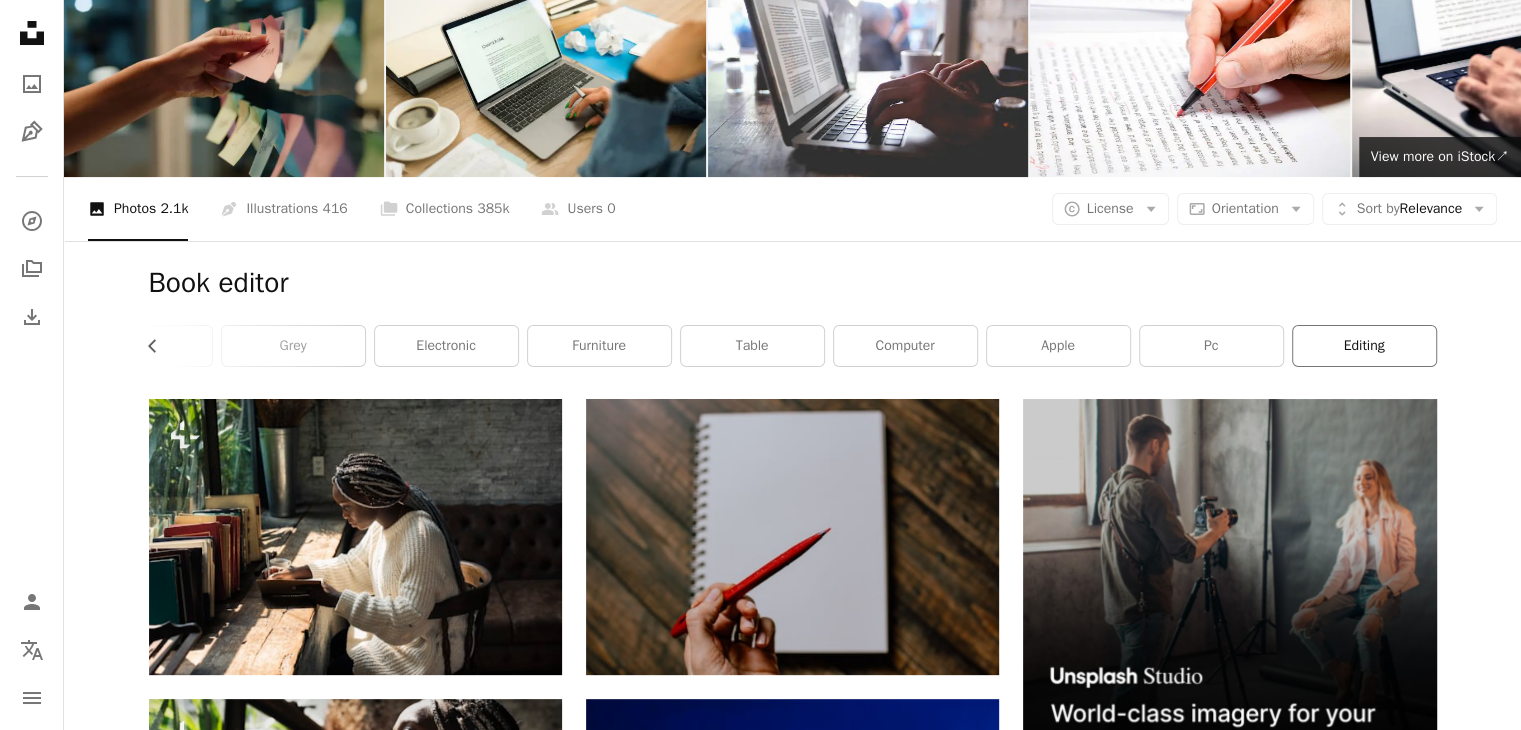 click on "editing" at bounding box center [1364, 346] 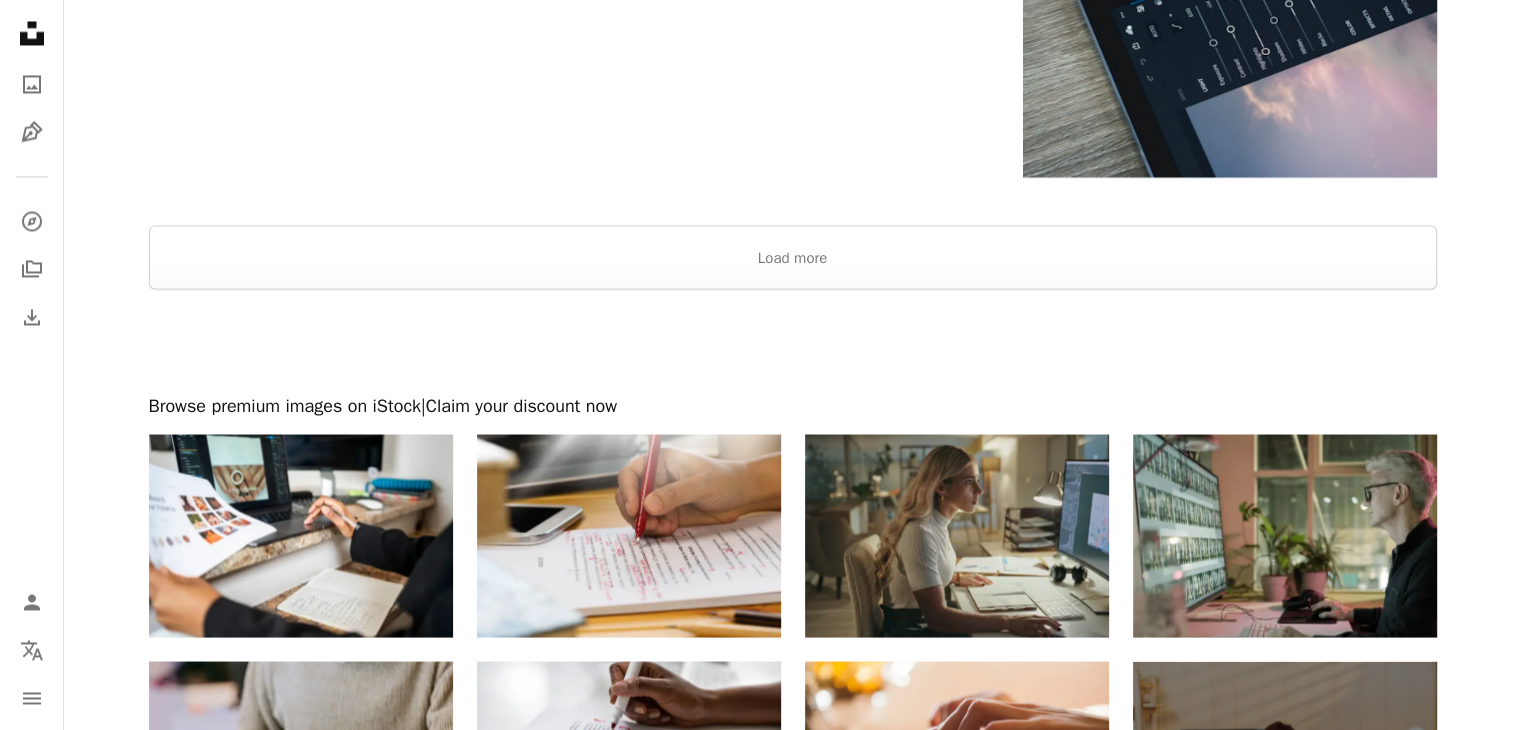 scroll, scrollTop: 3800, scrollLeft: 0, axis: vertical 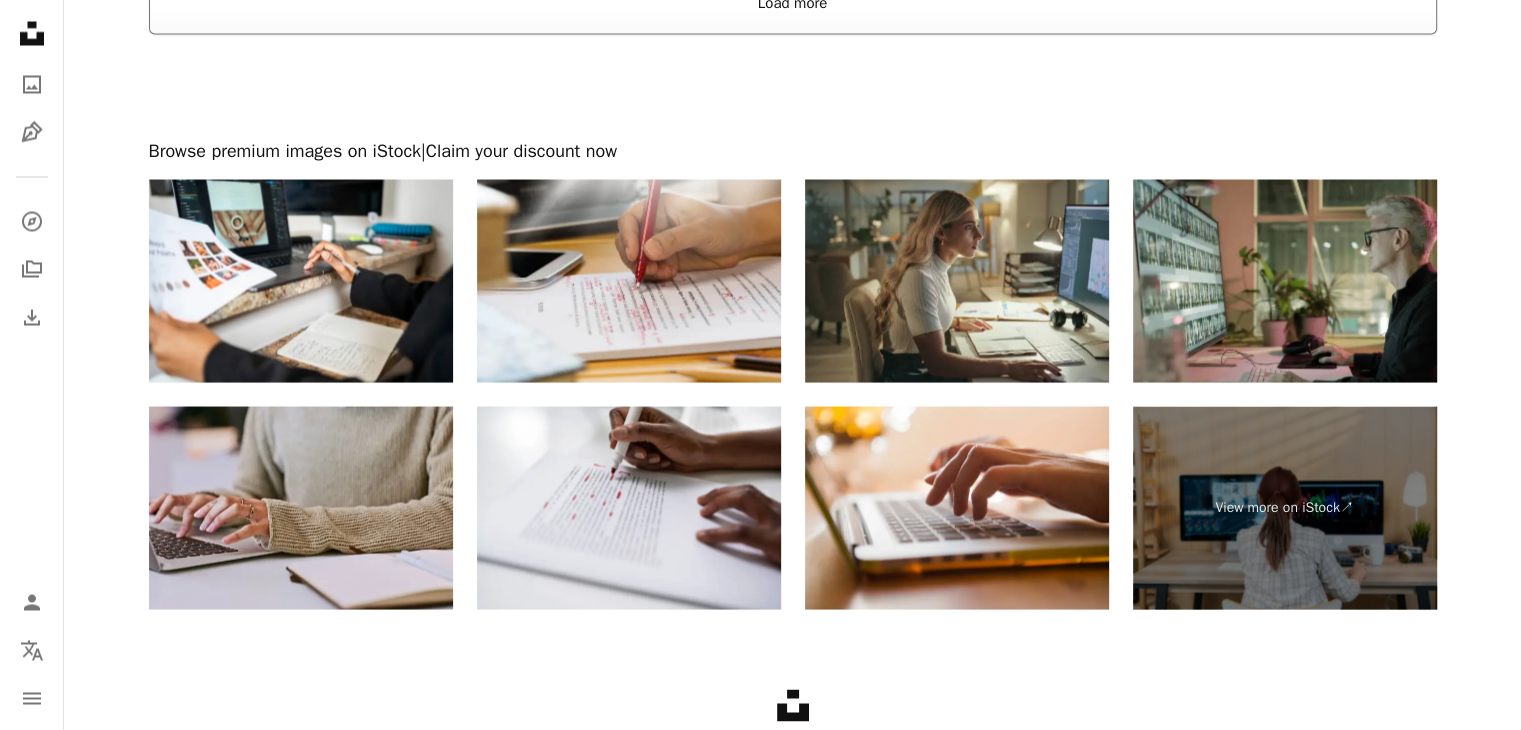 click on "Load more" at bounding box center (793, 2) 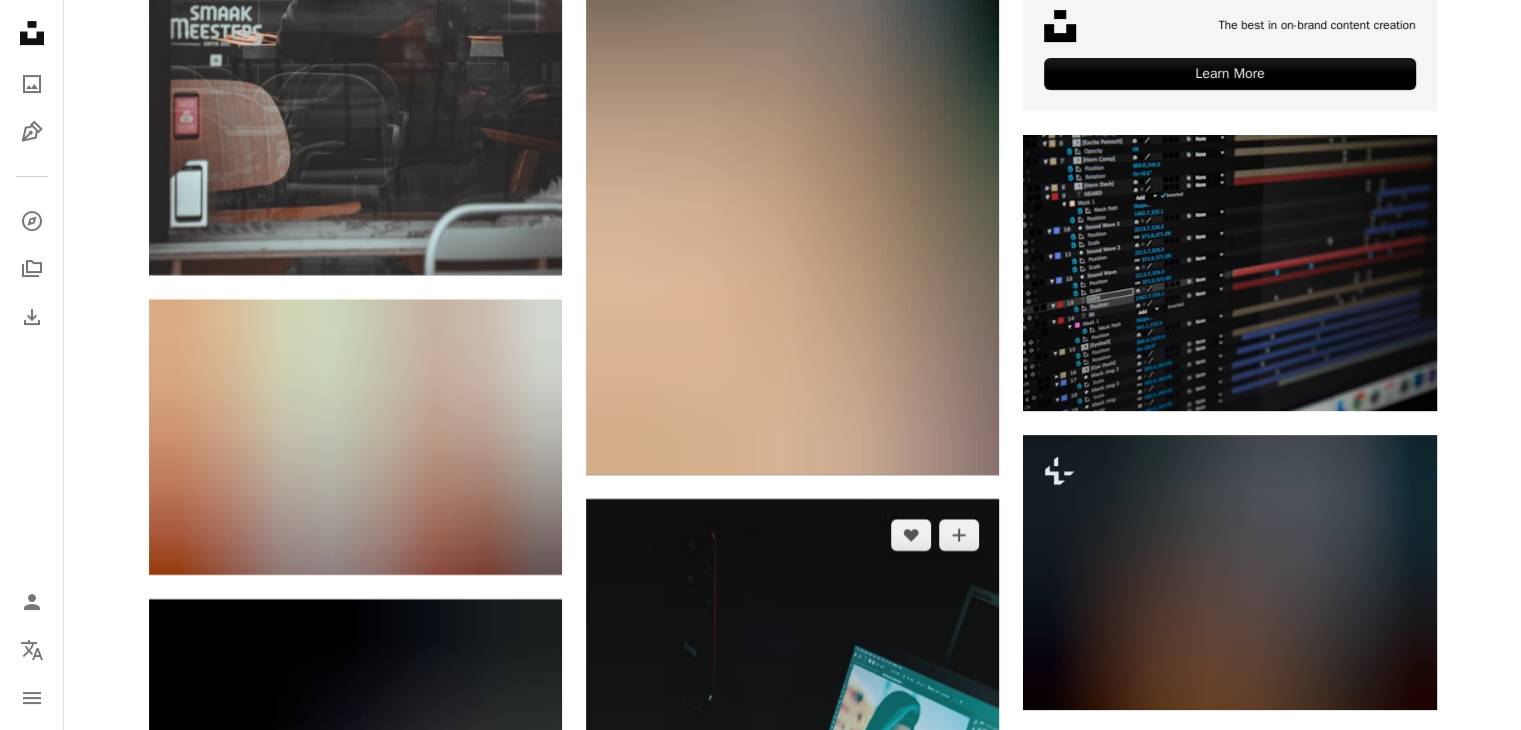 scroll, scrollTop: 8500, scrollLeft: 0, axis: vertical 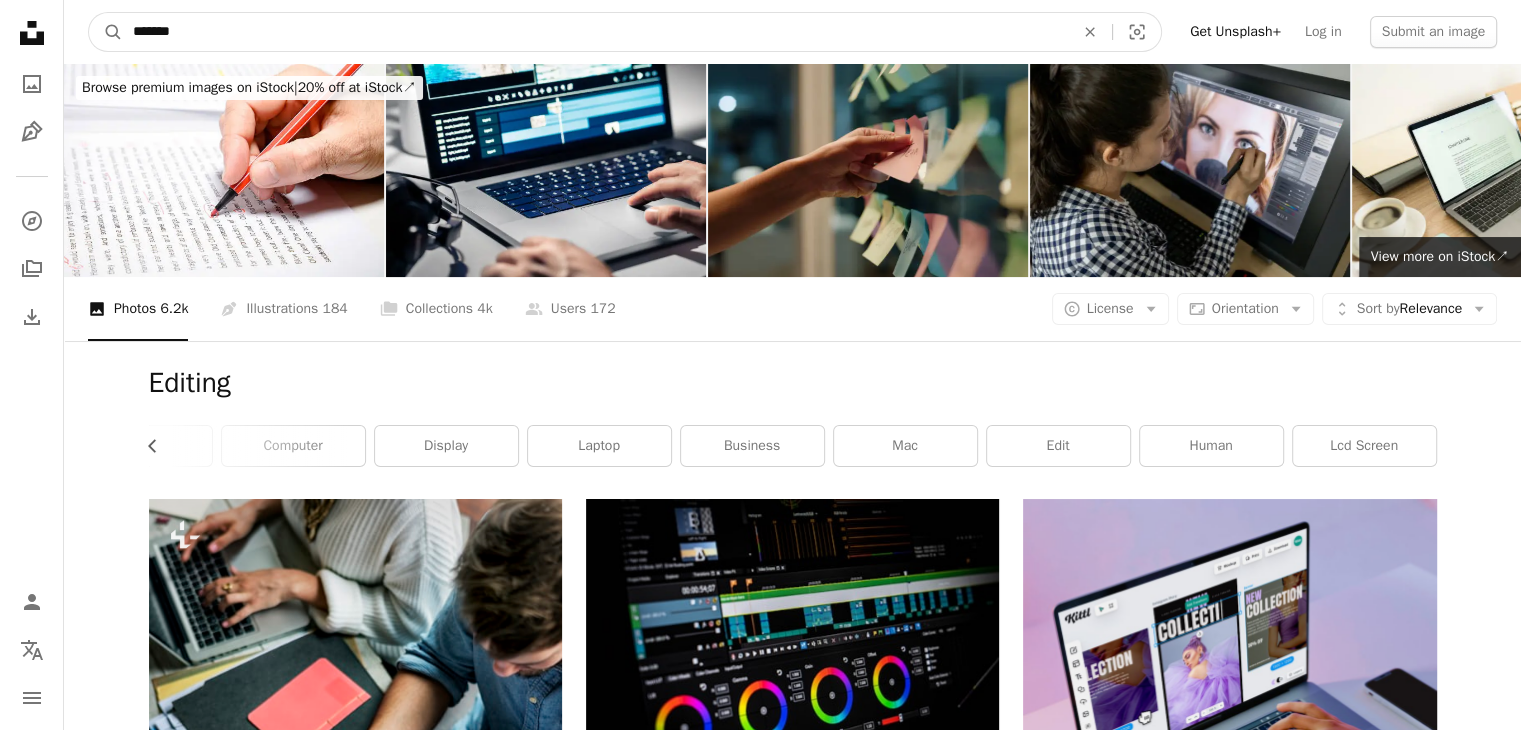 drag, startPoint x: 196, startPoint y: 35, endPoint x: 81, endPoint y: 33, distance: 115.01739 